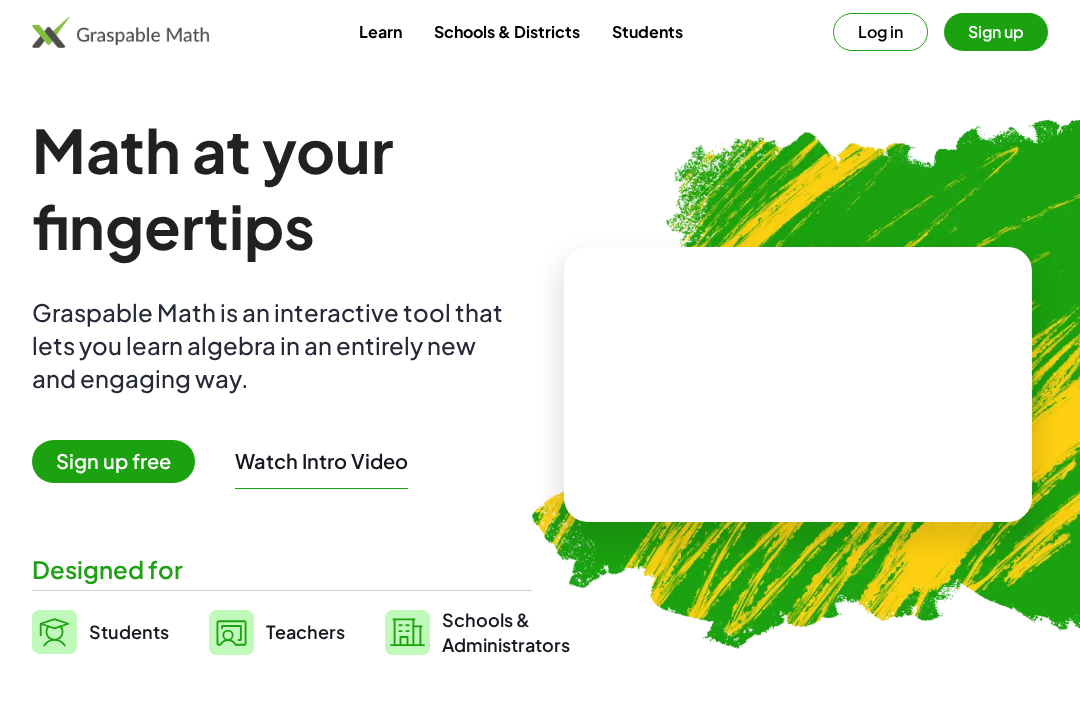 scroll, scrollTop: 0, scrollLeft: 0, axis: both 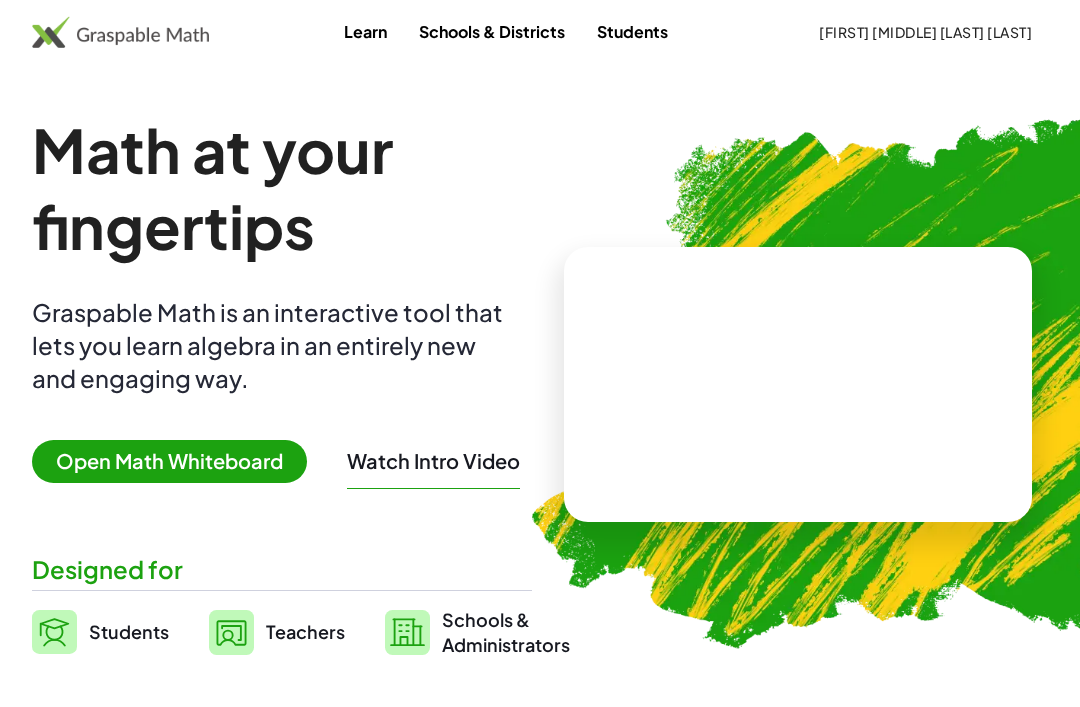 click at bounding box center [120, 32] 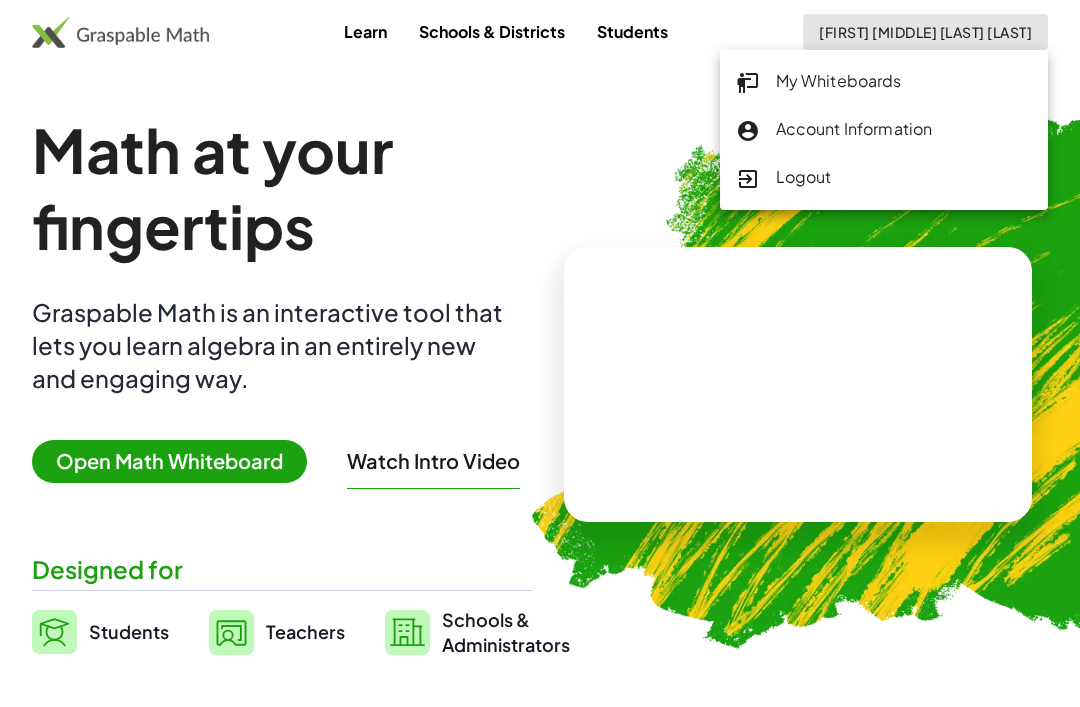 click on "My Whiteboards" 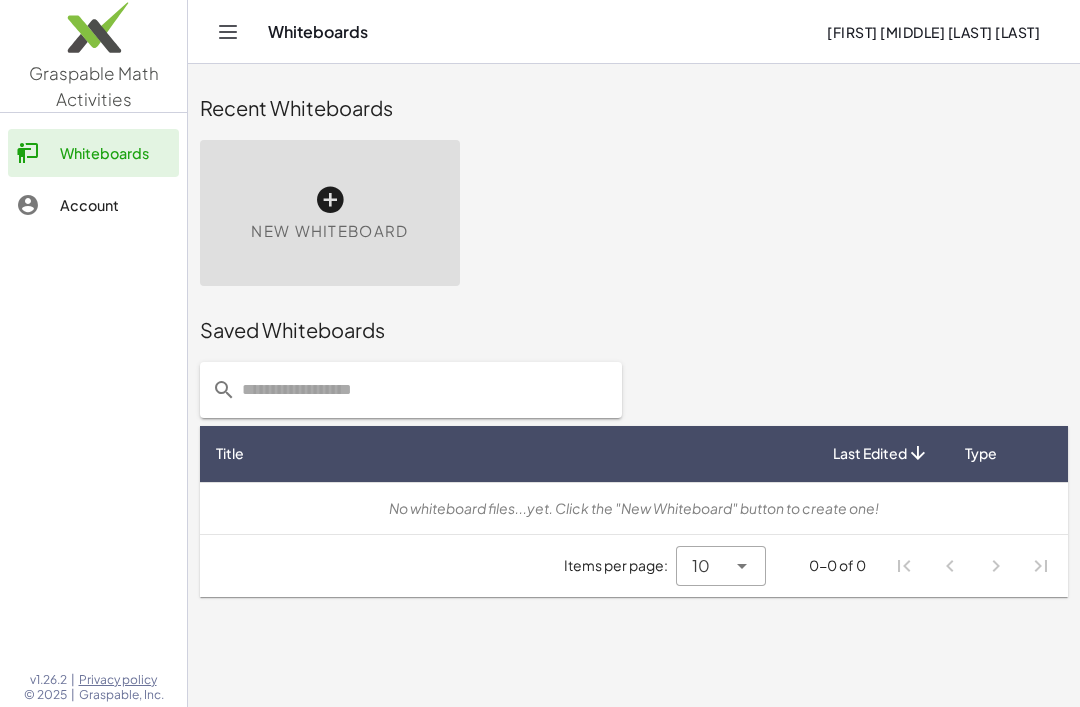 click on "New Whiteboard" at bounding box center [330, 213] 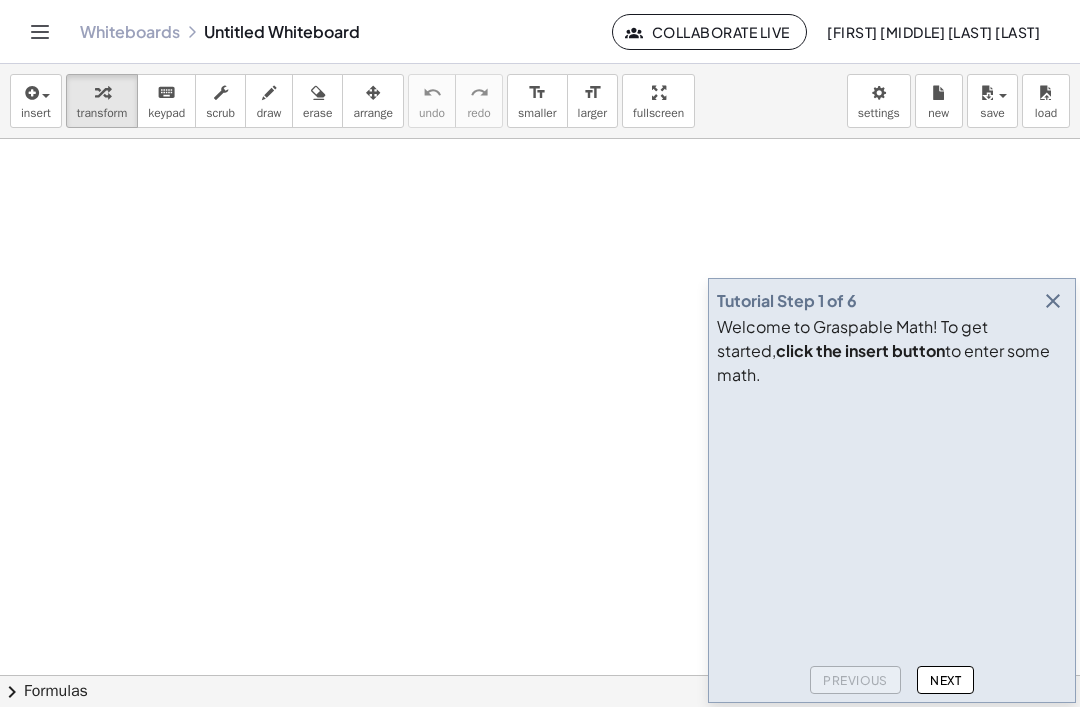 click at bounding box center [540, 686] 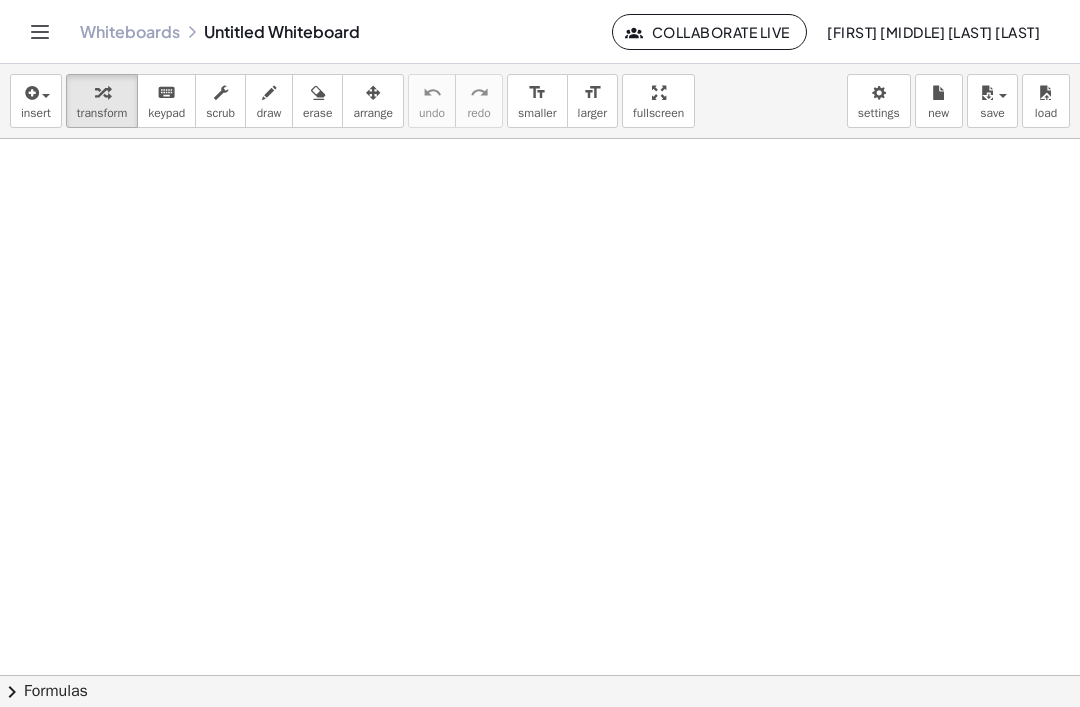 click on "insert" at bounding box center (36, 101) 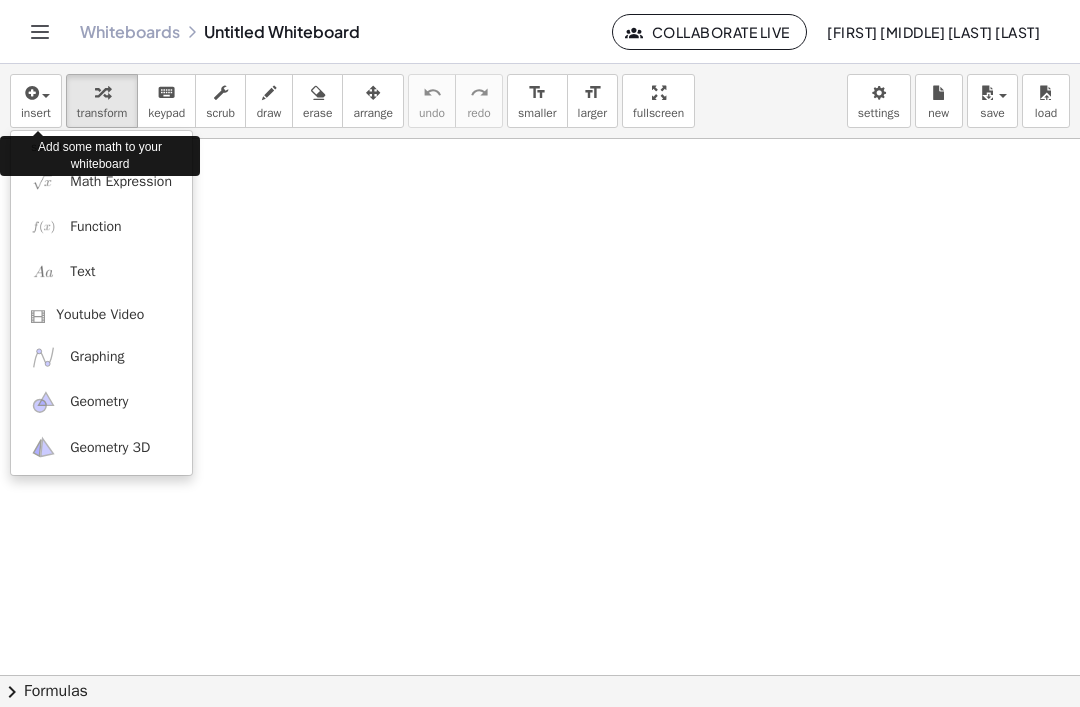 click on "Graphing" at bounding box center [101, 357] 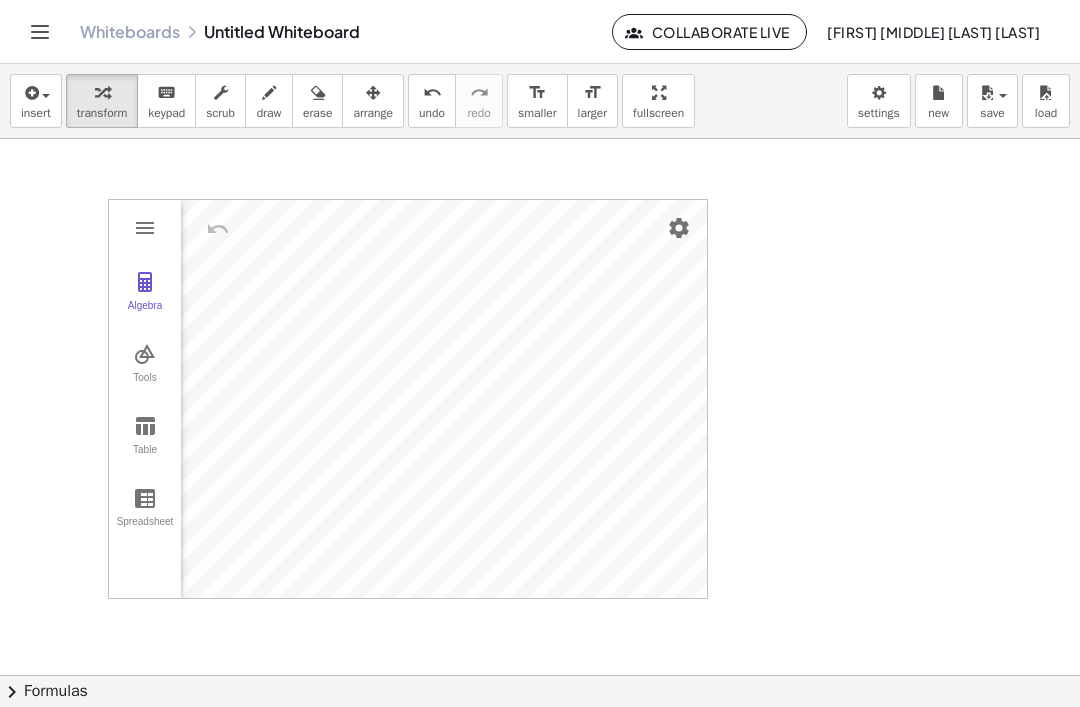 click at bounding box center (145, 354) 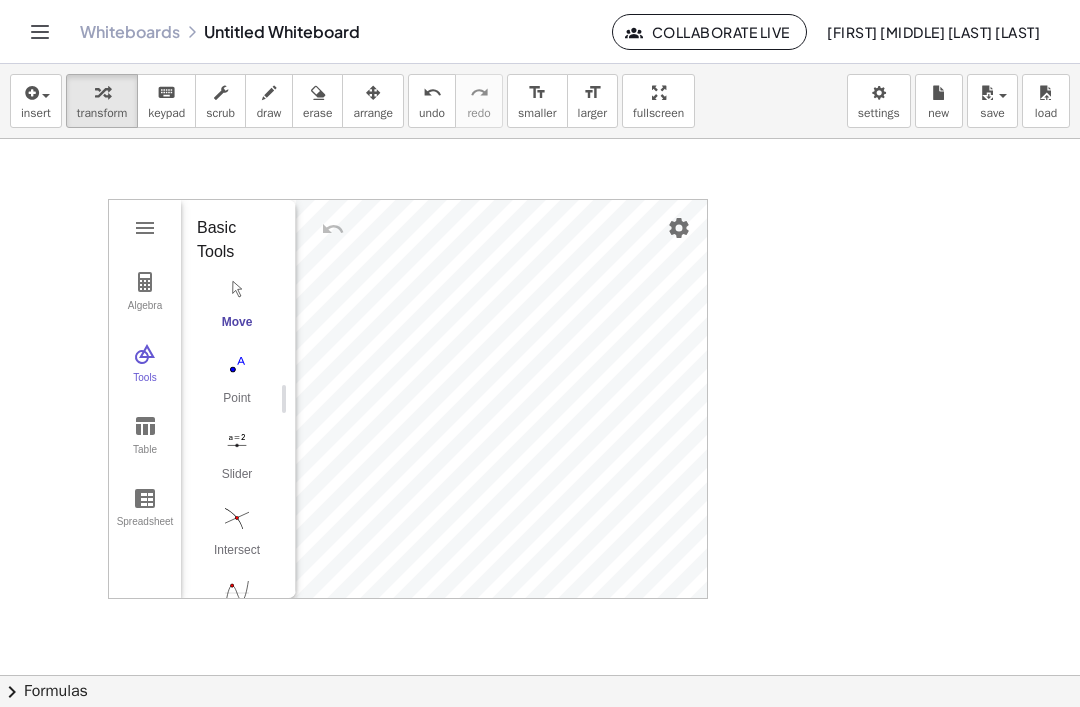 click on "Tools" at bounding box center (145, 386) 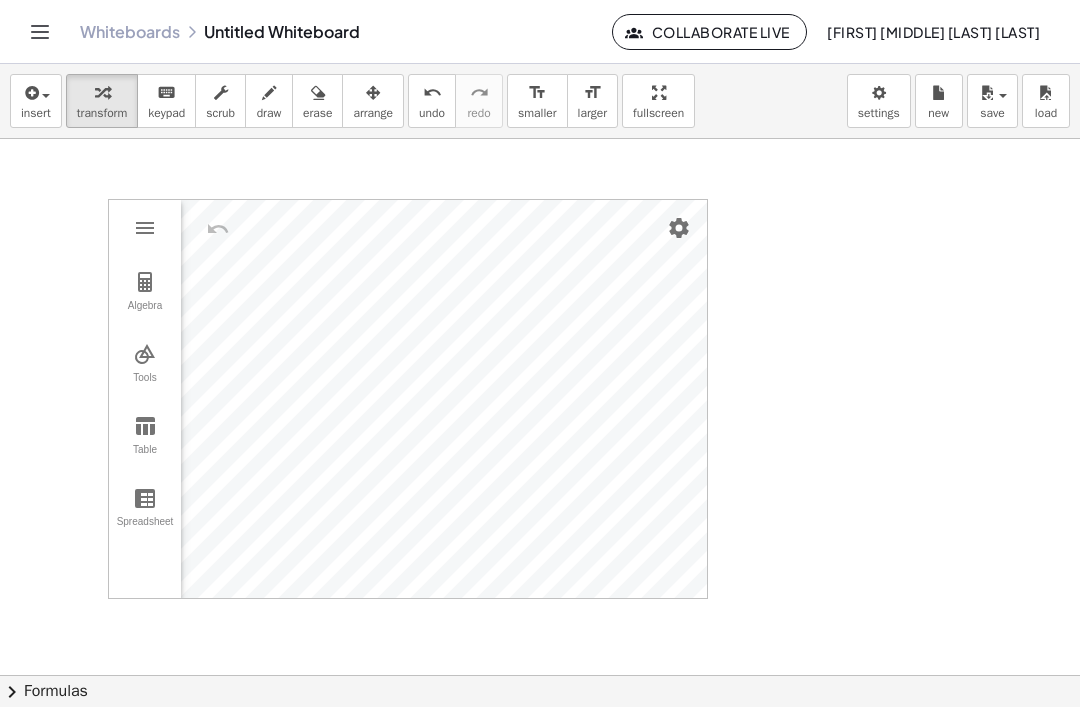 click at bounding box center (145, 426) 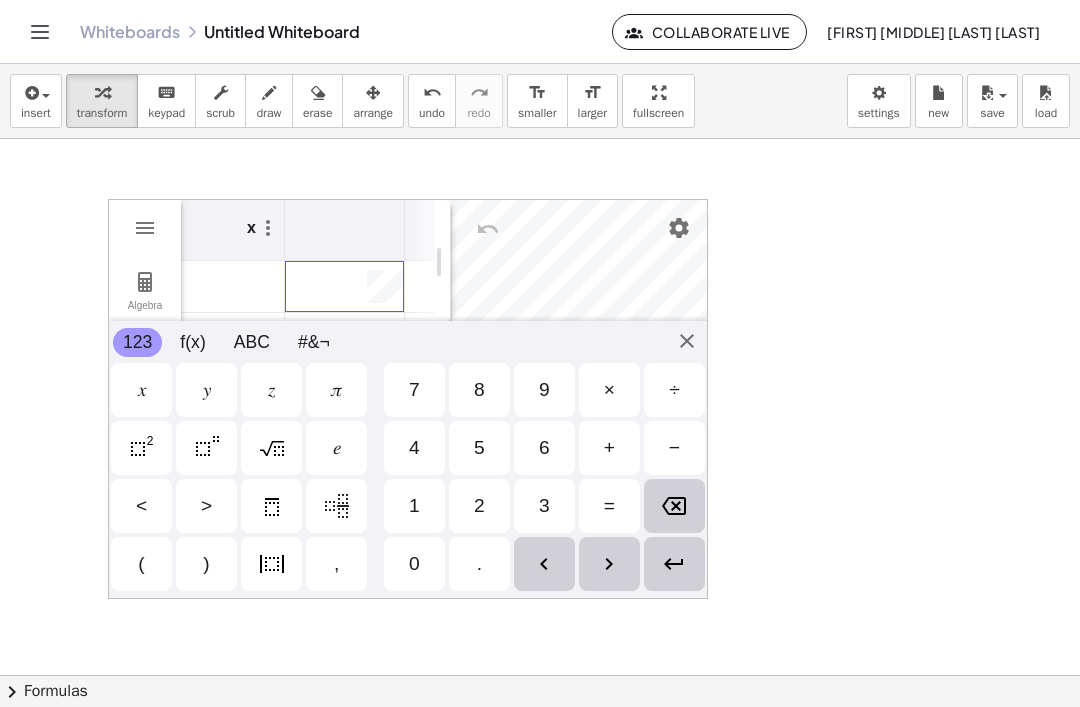 scroll, scrollTop: 0, scrollLeft: 0, axis: both 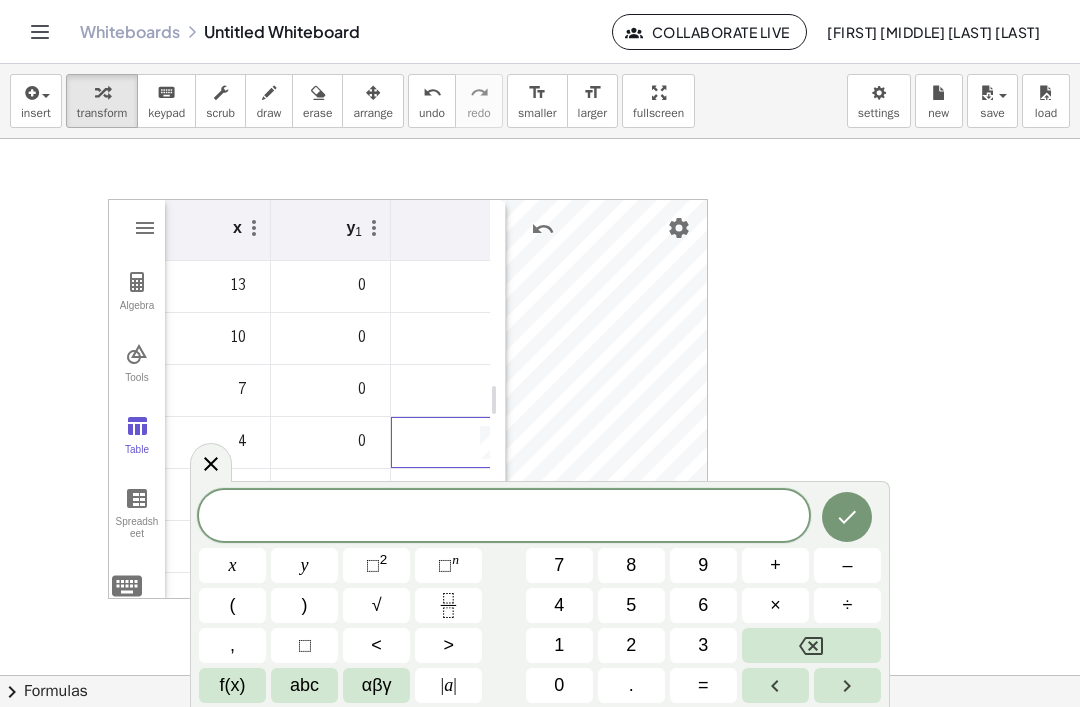 click at bounding box center [211, 462] 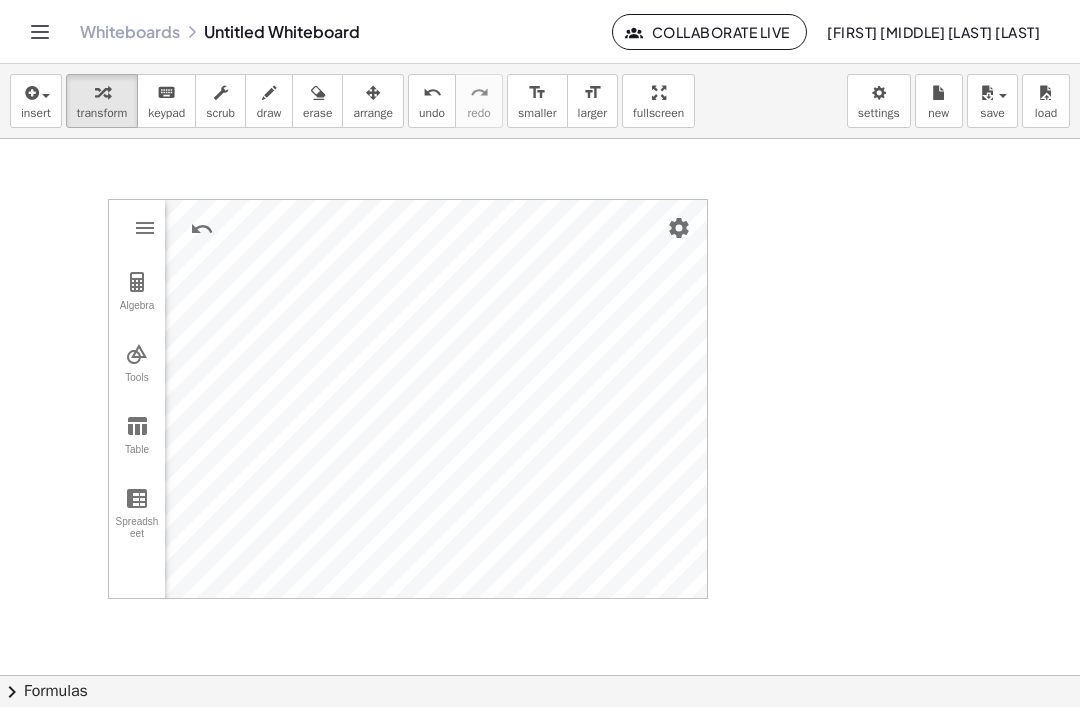 click on "Table" at bounding box center [137, 436] 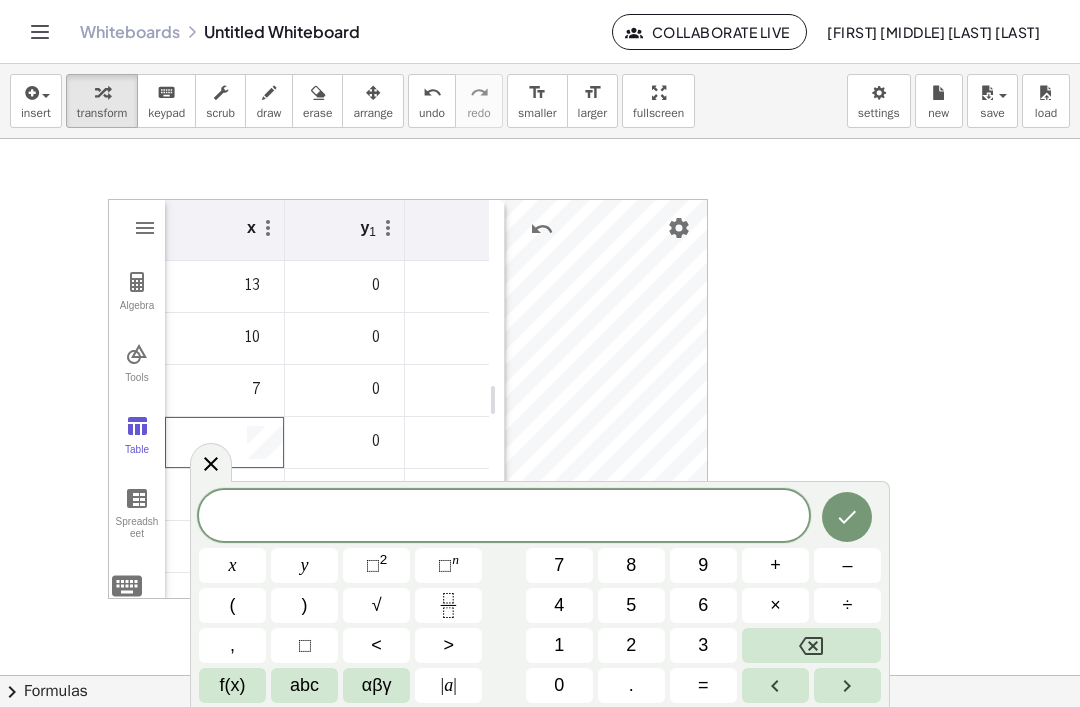 click 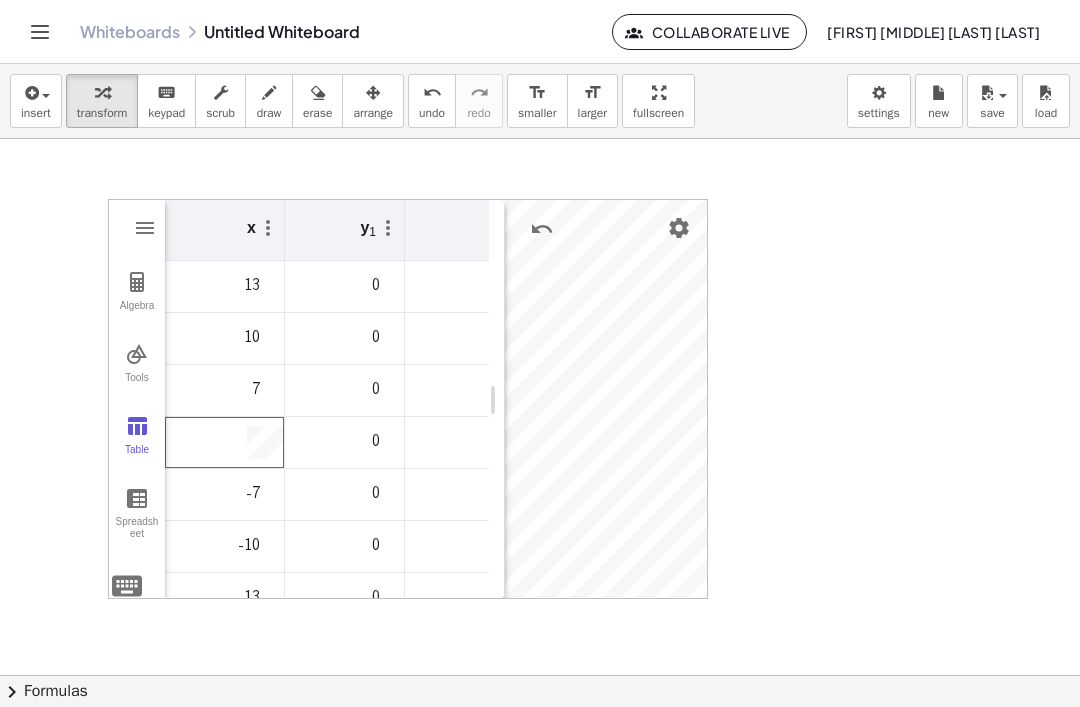 click at bounding box center [145, 228] 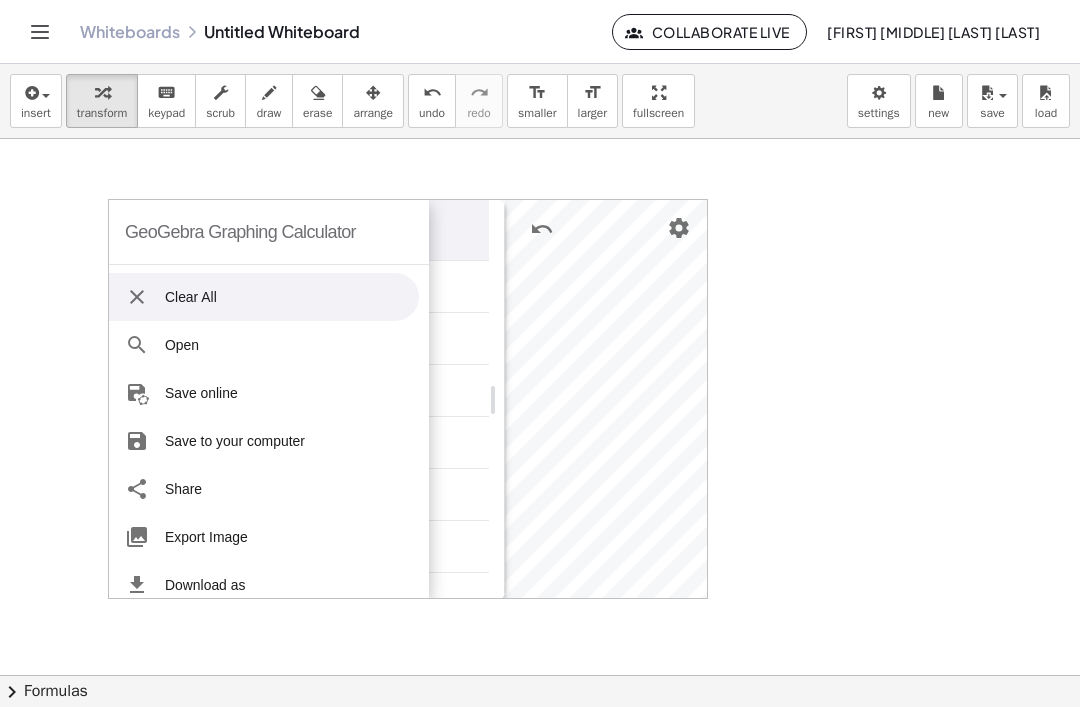 click at bounding box center (137, 297) 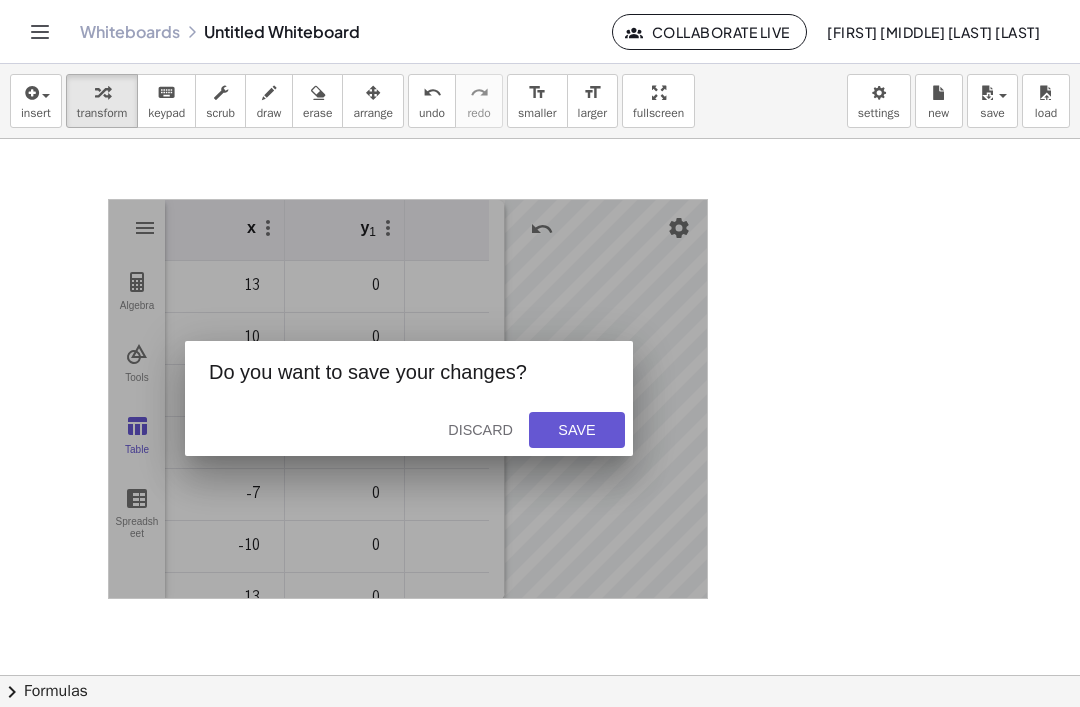 click on "Save" at bounding box center (577, 430) 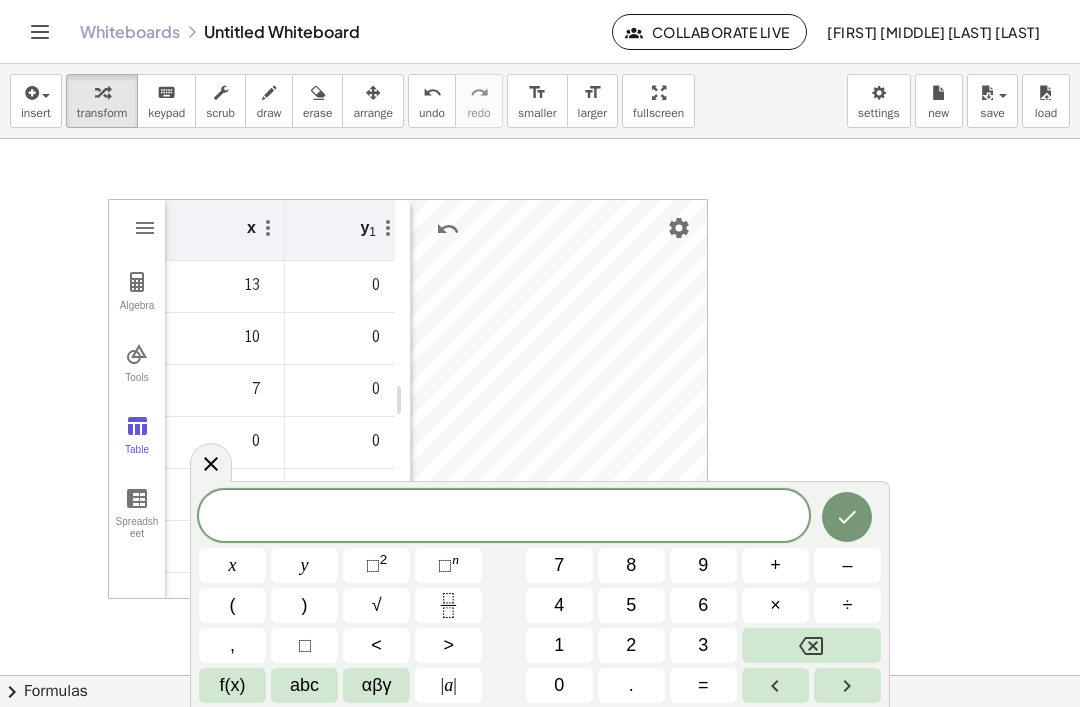 click 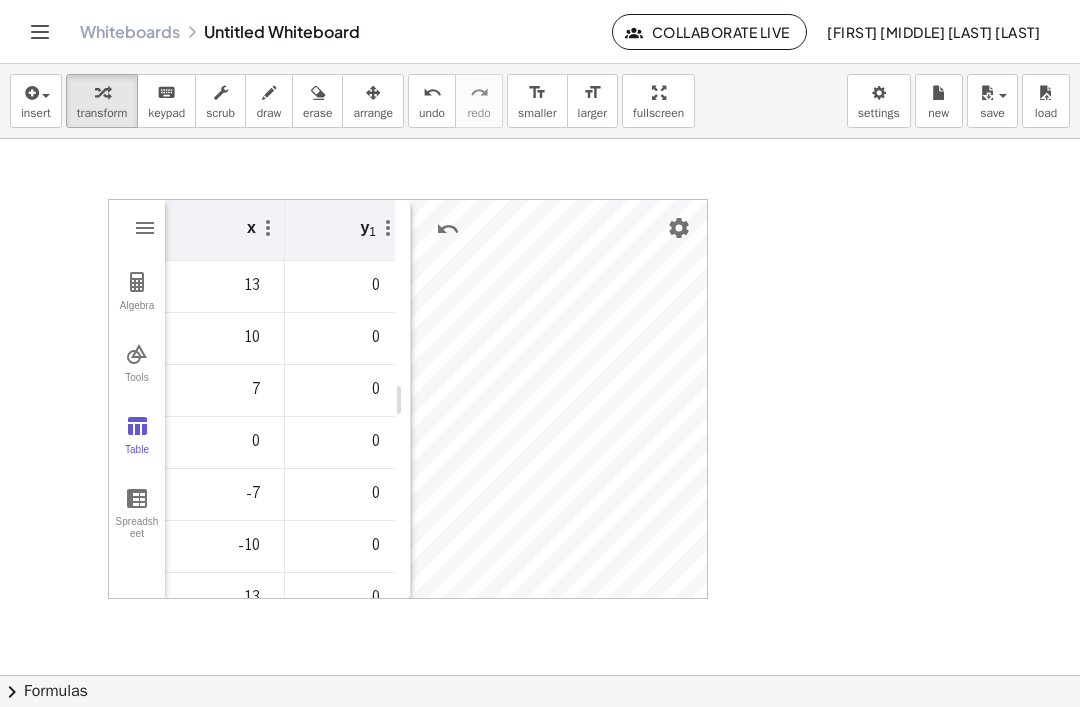click on "insert" at bounding box center [36, 101] 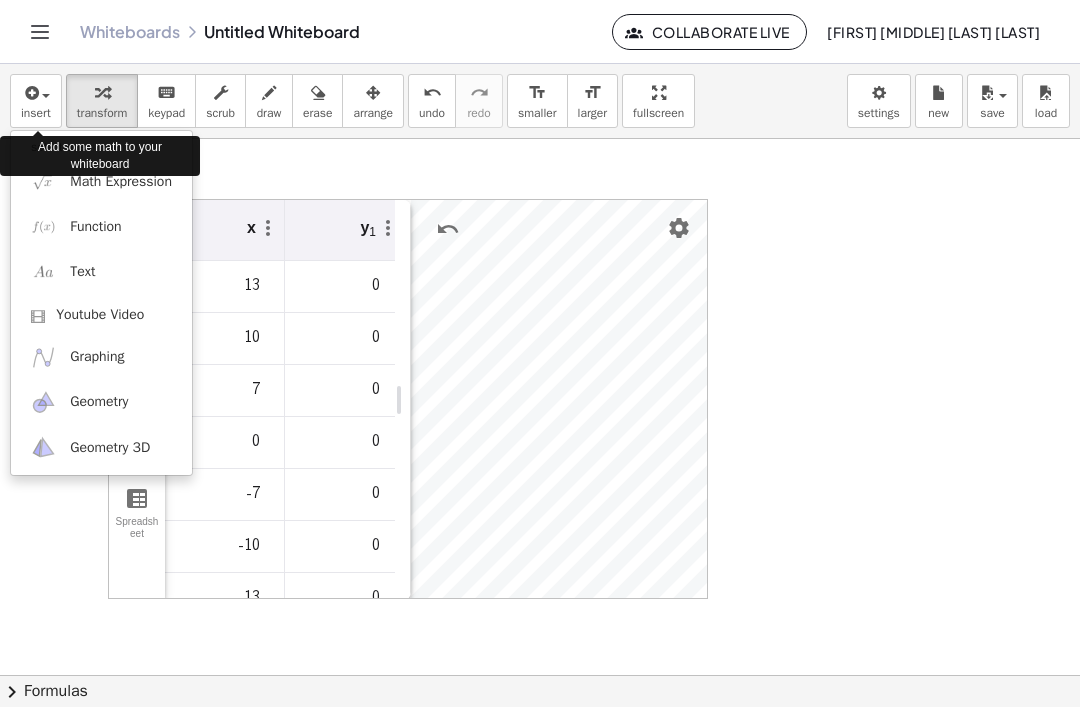 click at bounding box center (43, 357) 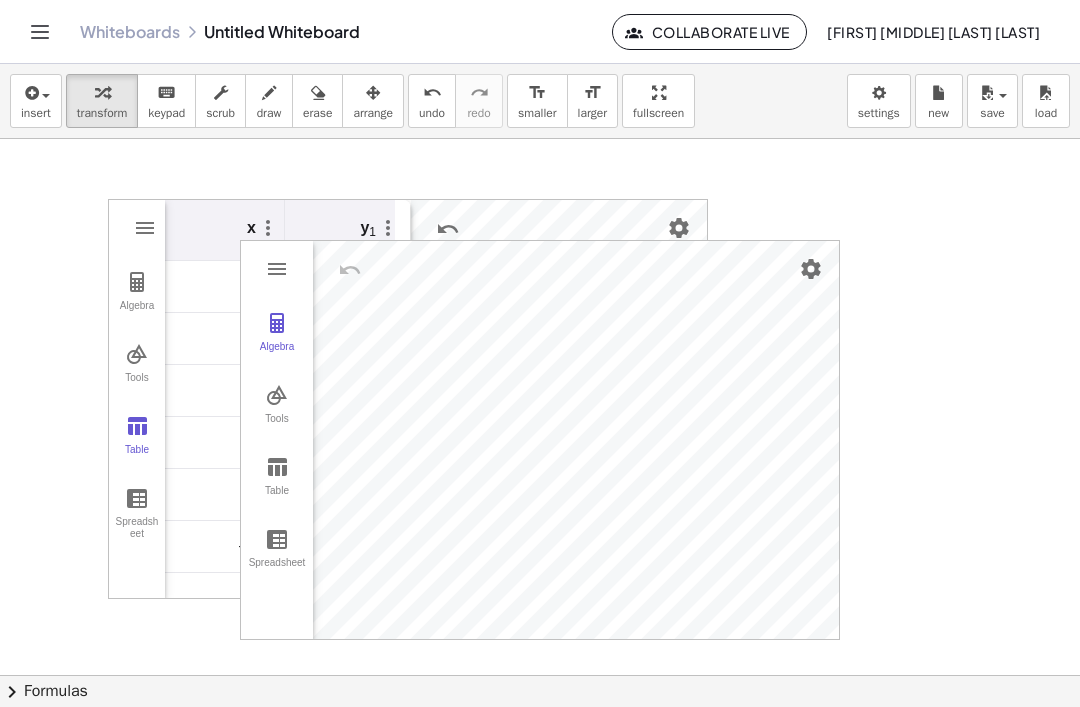 click at bounding box center [145, 228] 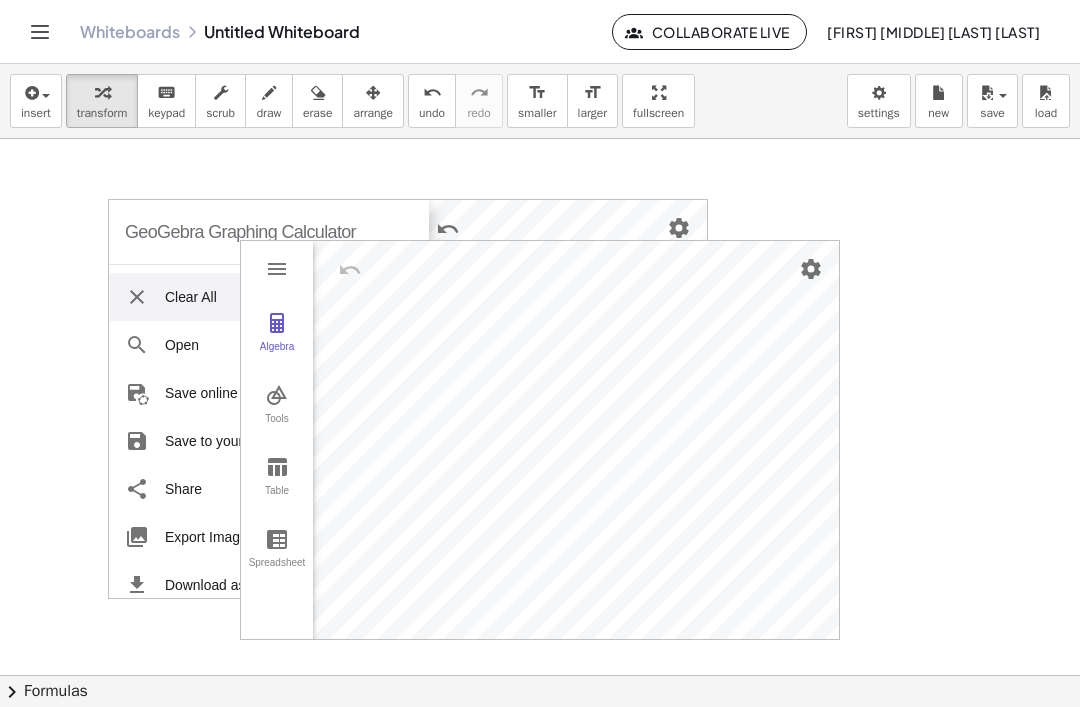click at bounding box center [137, 297] 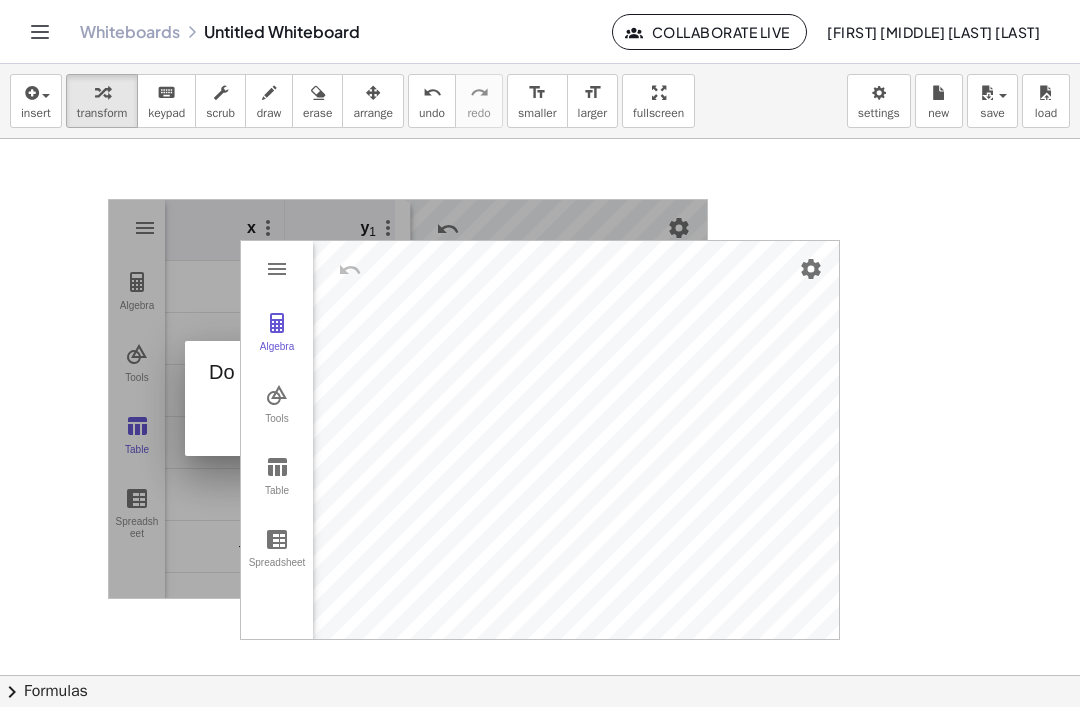 click at bounding box center (277, 269) 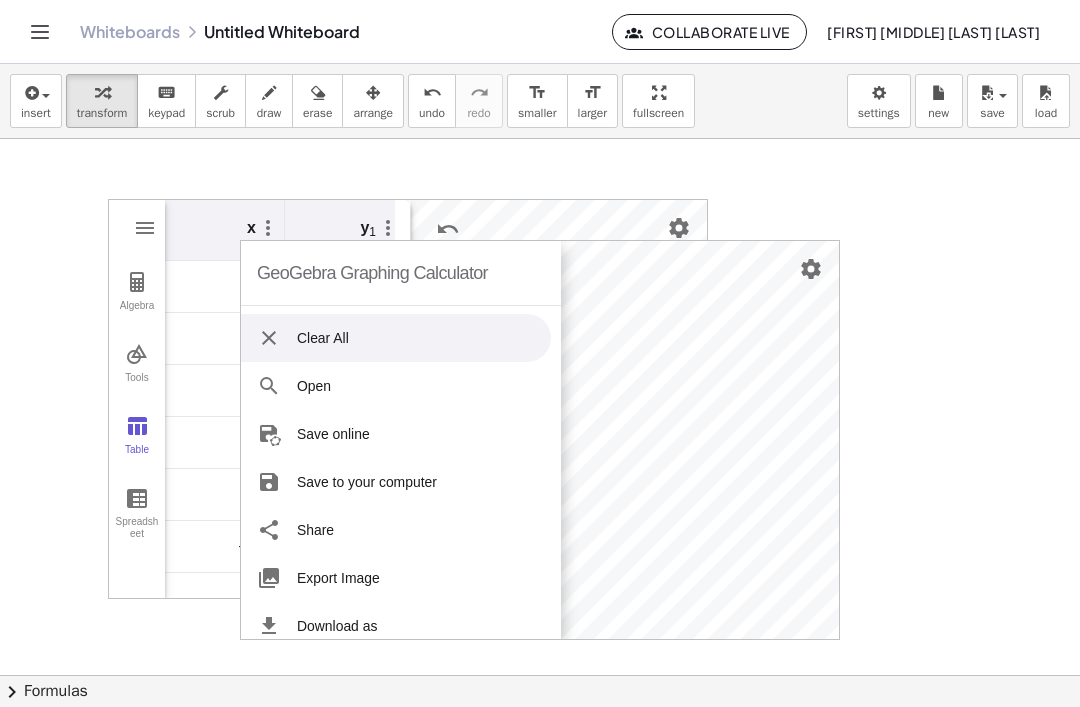 click on "Whiteboards" 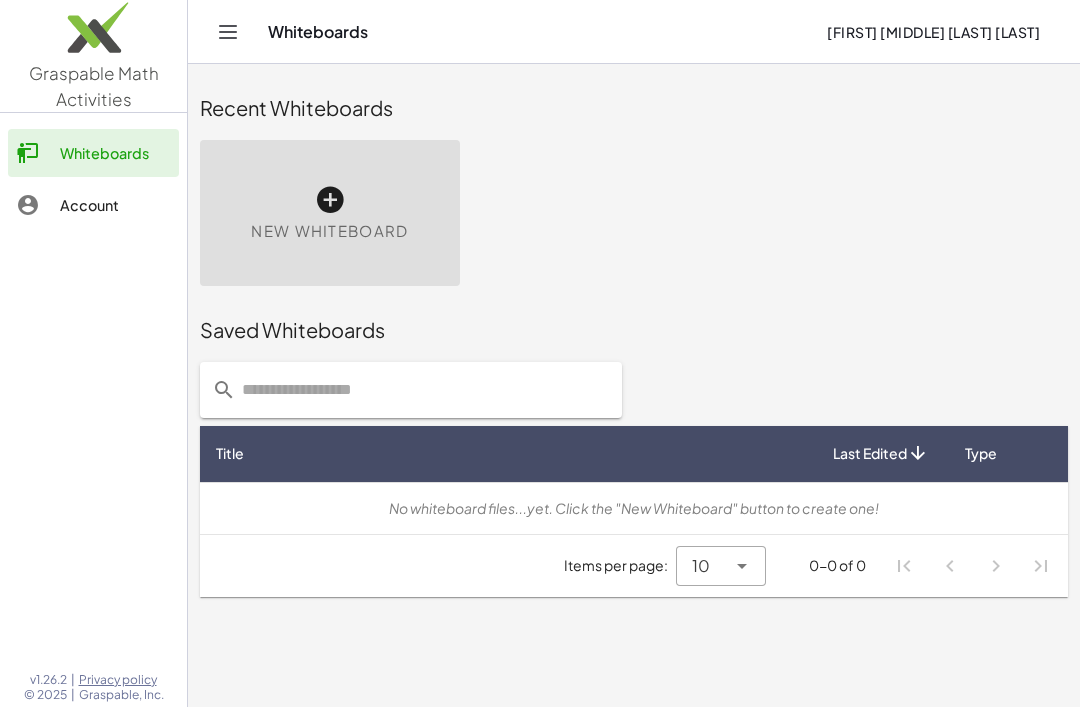 click on "New Whiteboard" at bounding box center [330, 213] 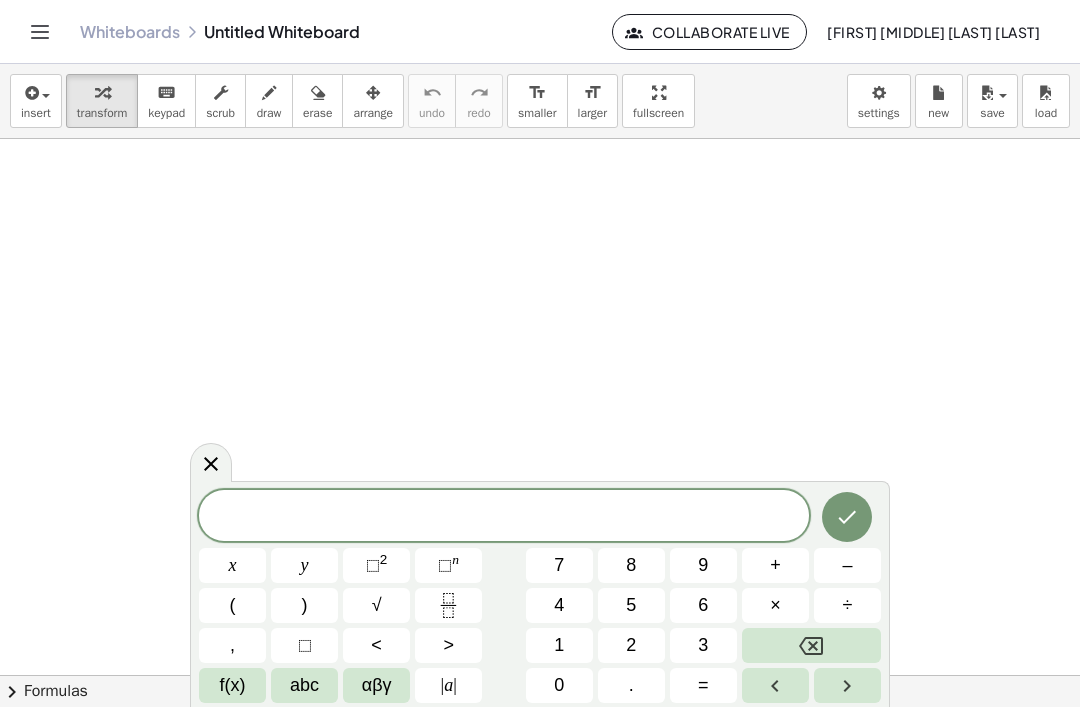 click on "insert" at bounding box center (36, 101) 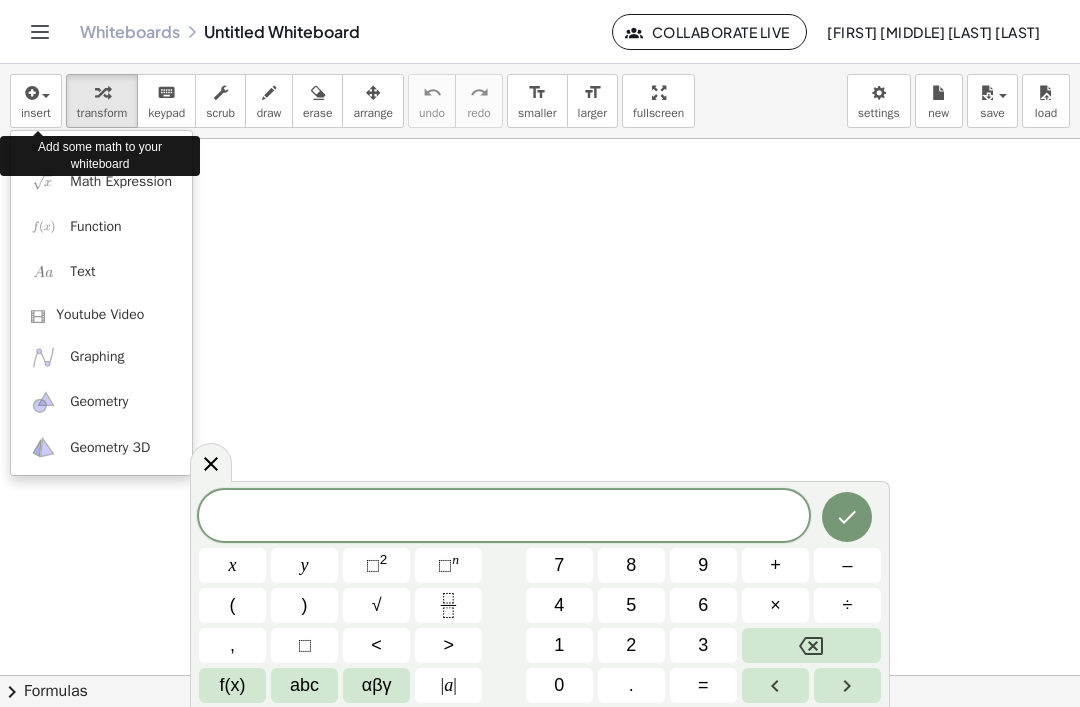 click at bounding box center (43, 357) 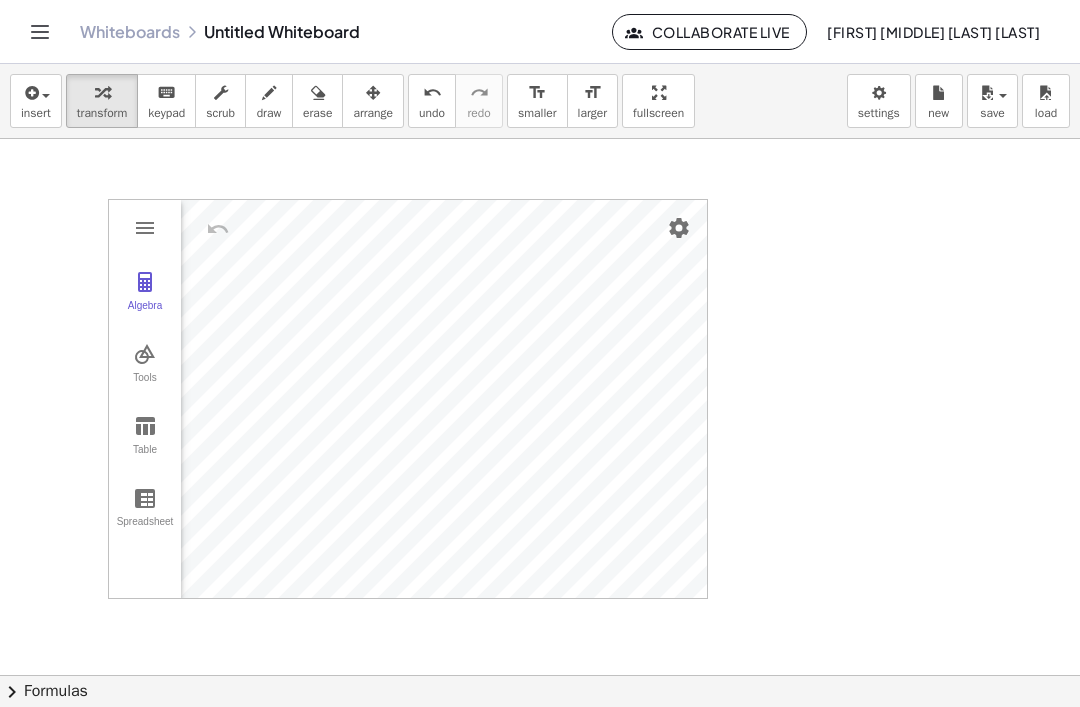 click at bounding box center (145, 228) 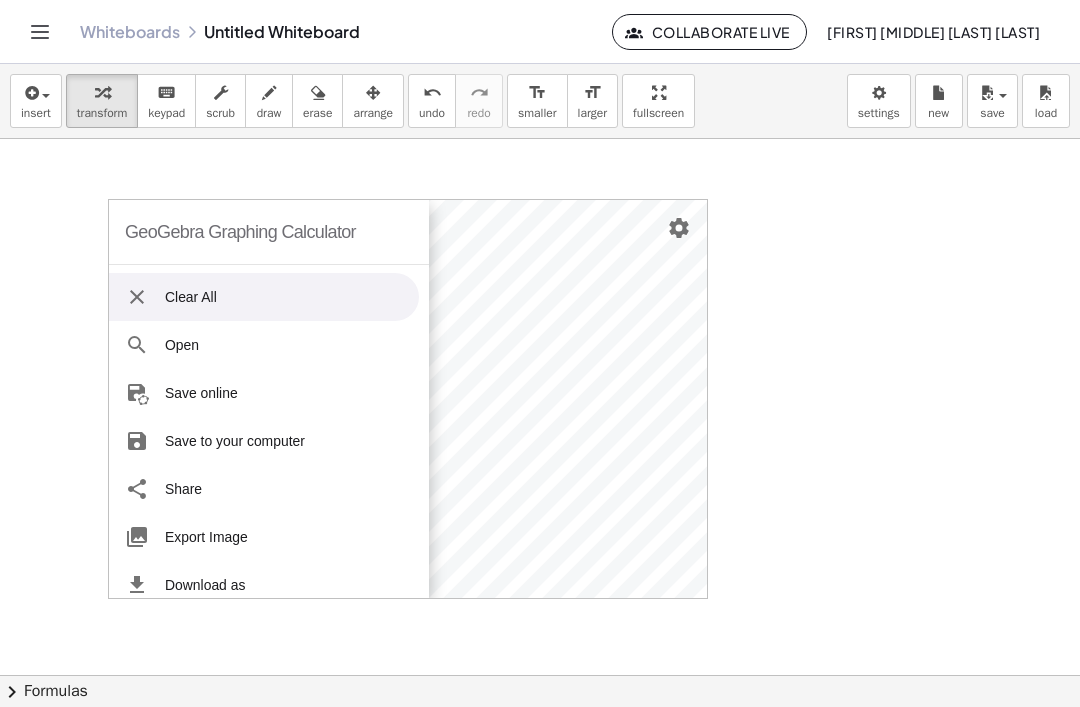 click at bounding box center (137, 297) 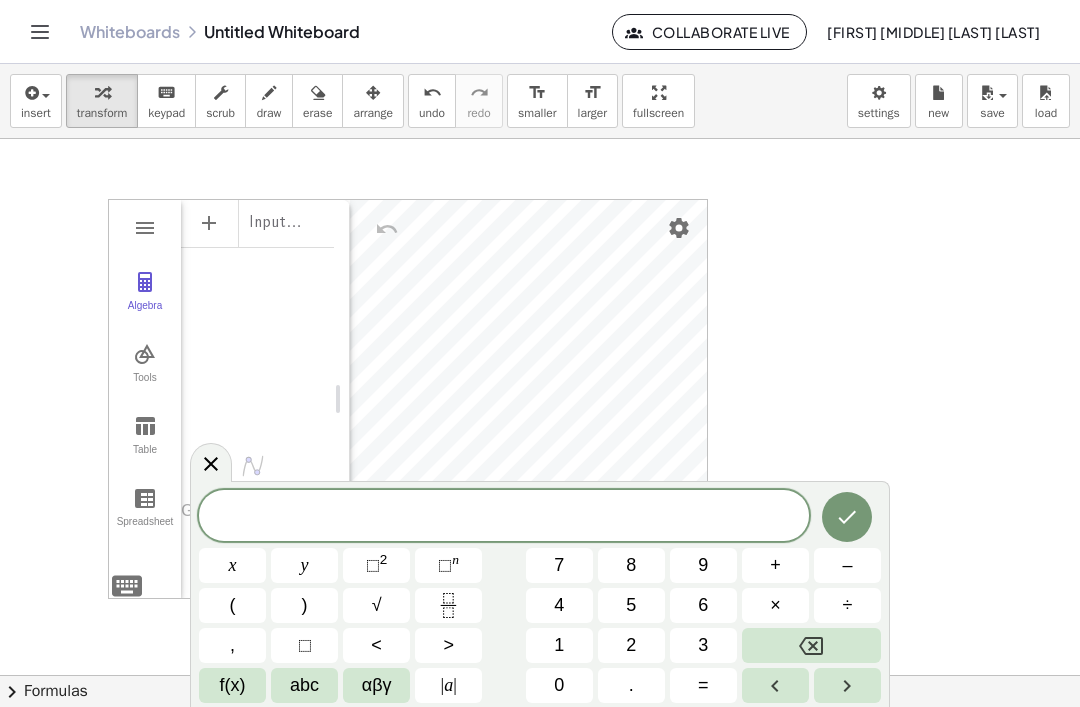 click at bounding box center (145, 426) 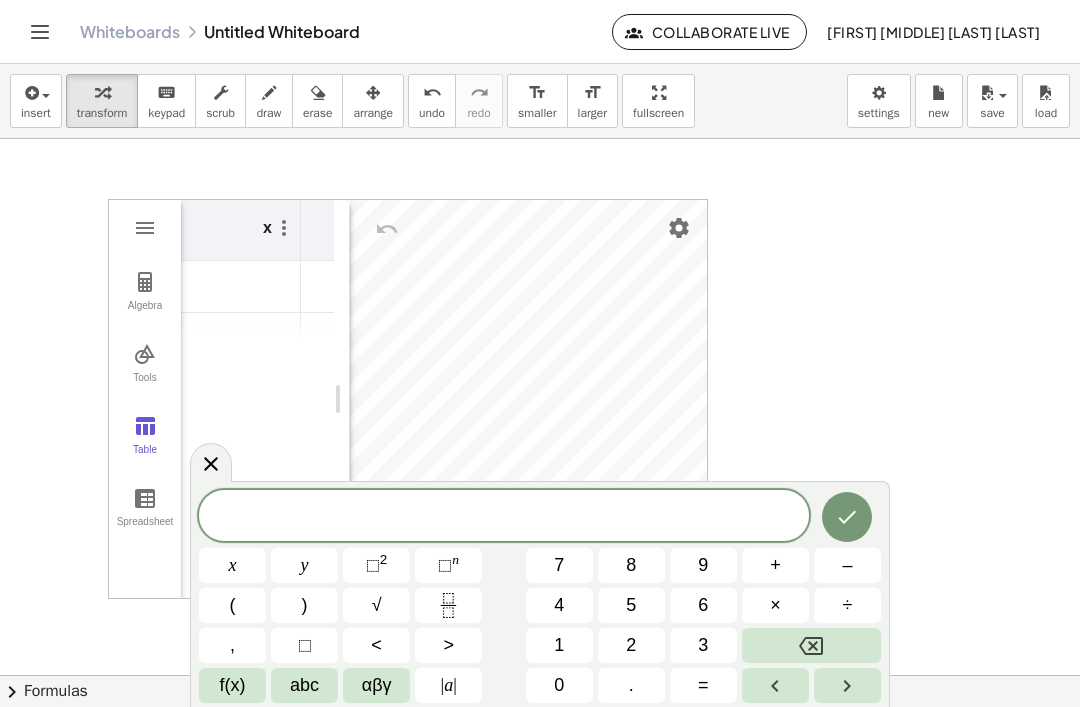 click at bounding box center (211, 462) 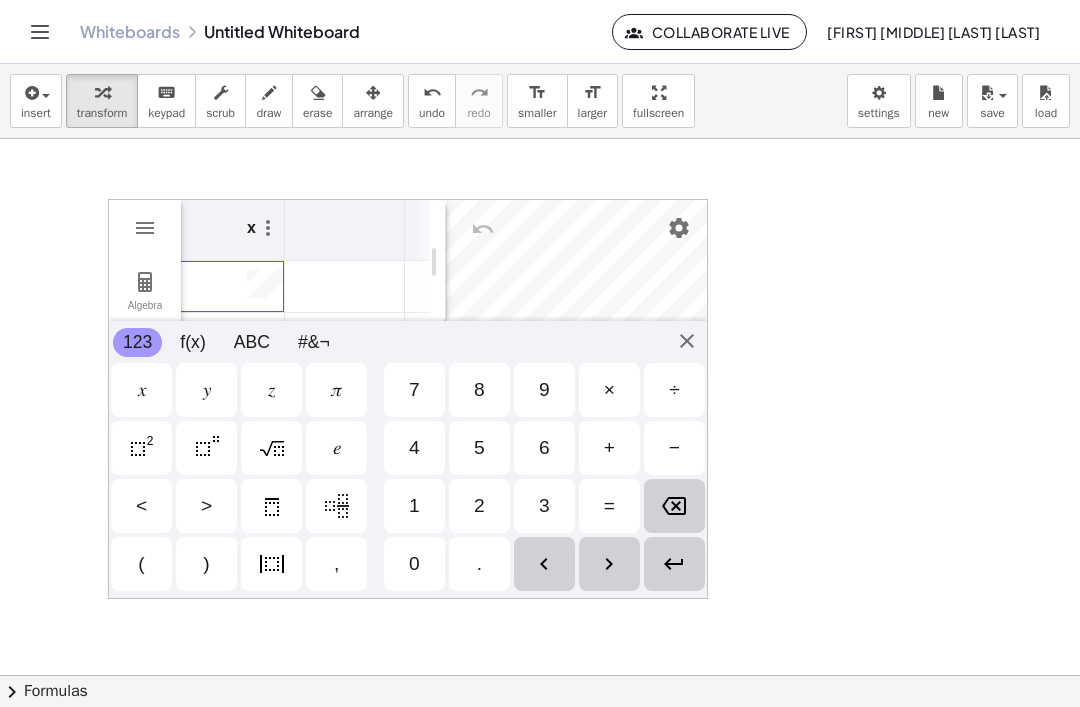 scroll, scrollTop: 0, scrollLeft: 0, axis: both 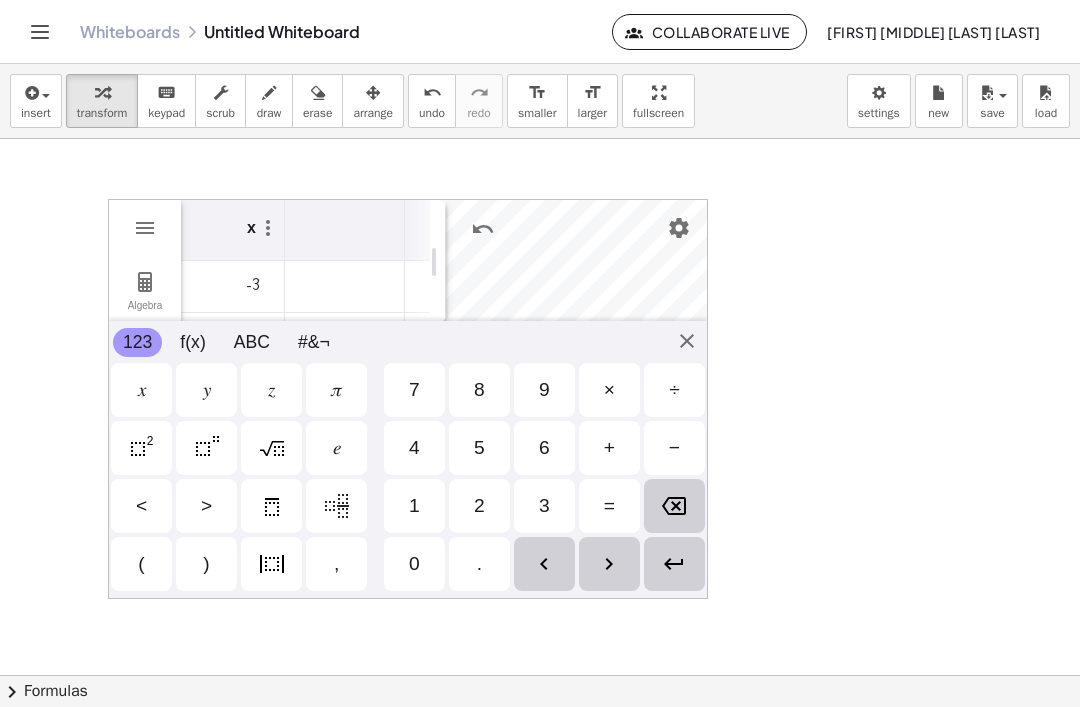 click at bounding box center [344, 494] 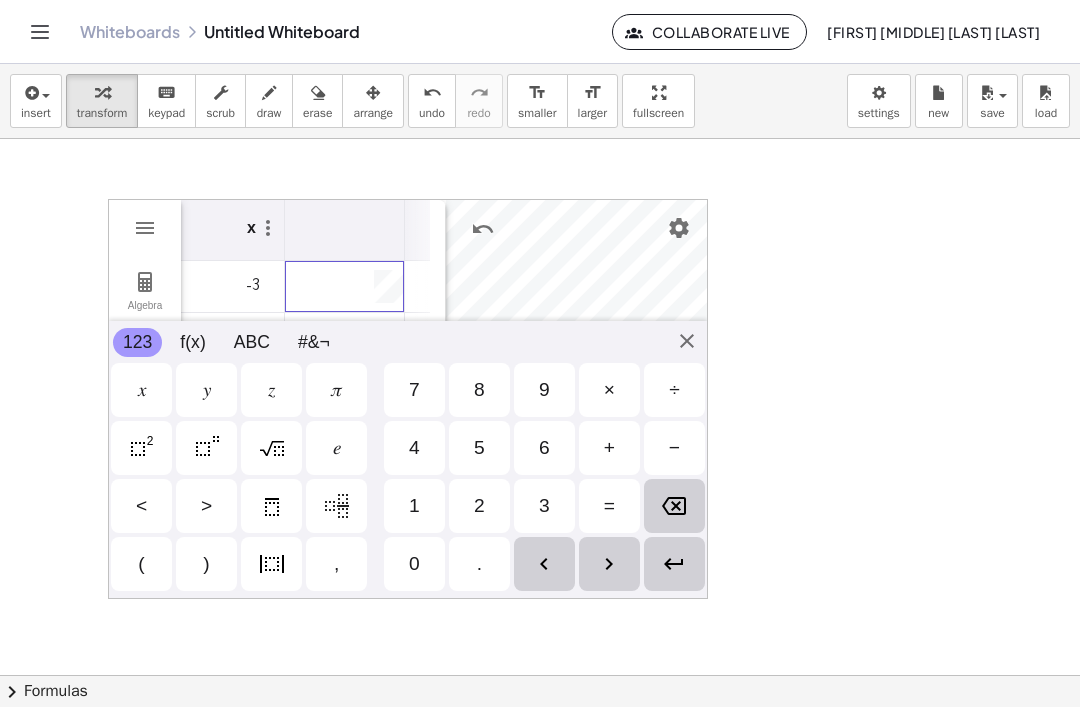 scroll, scrollTop: 6, scrollLeft: 0, axis: vertical 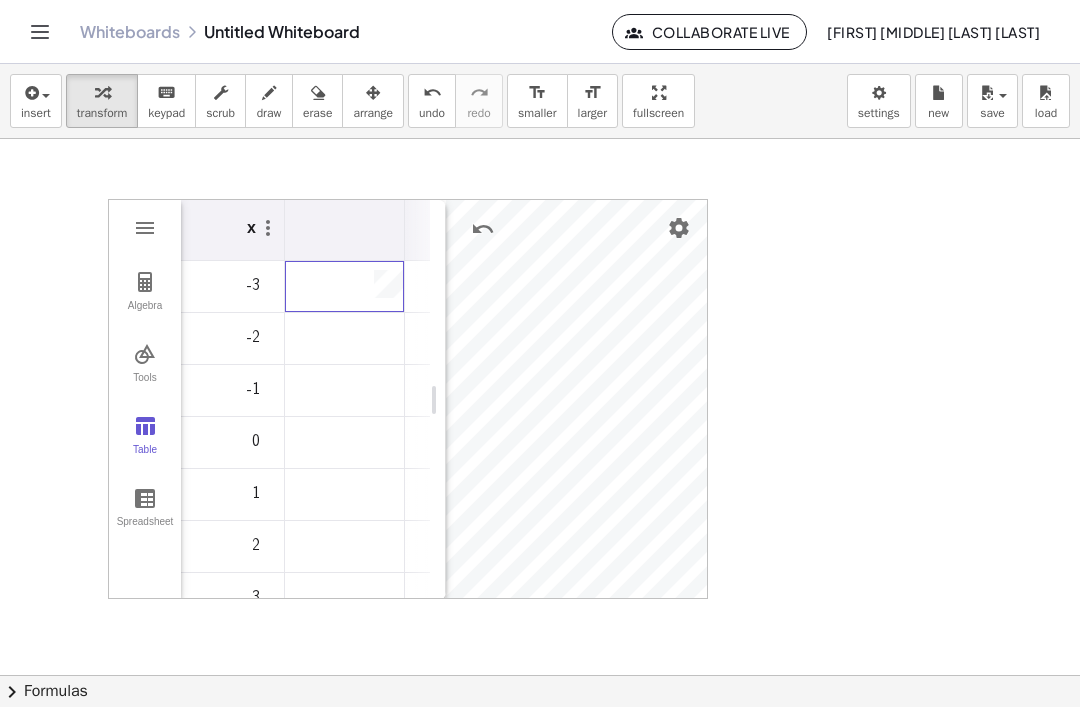 click at bounding box center (344, 286) 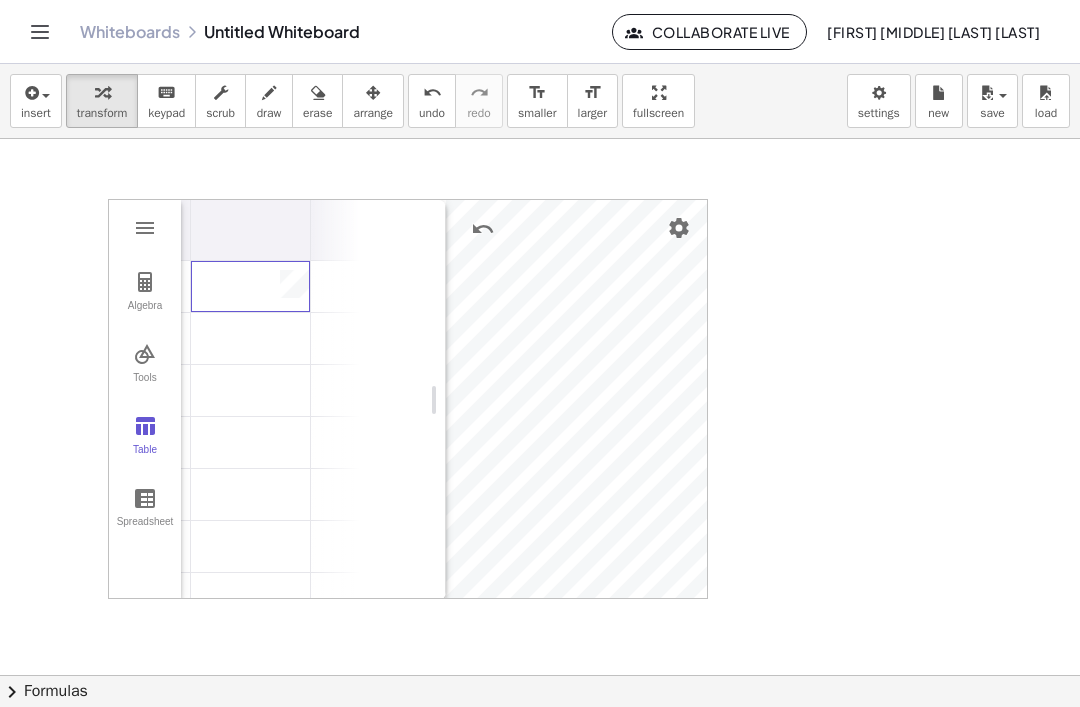 click at bounding box center [371, 339] 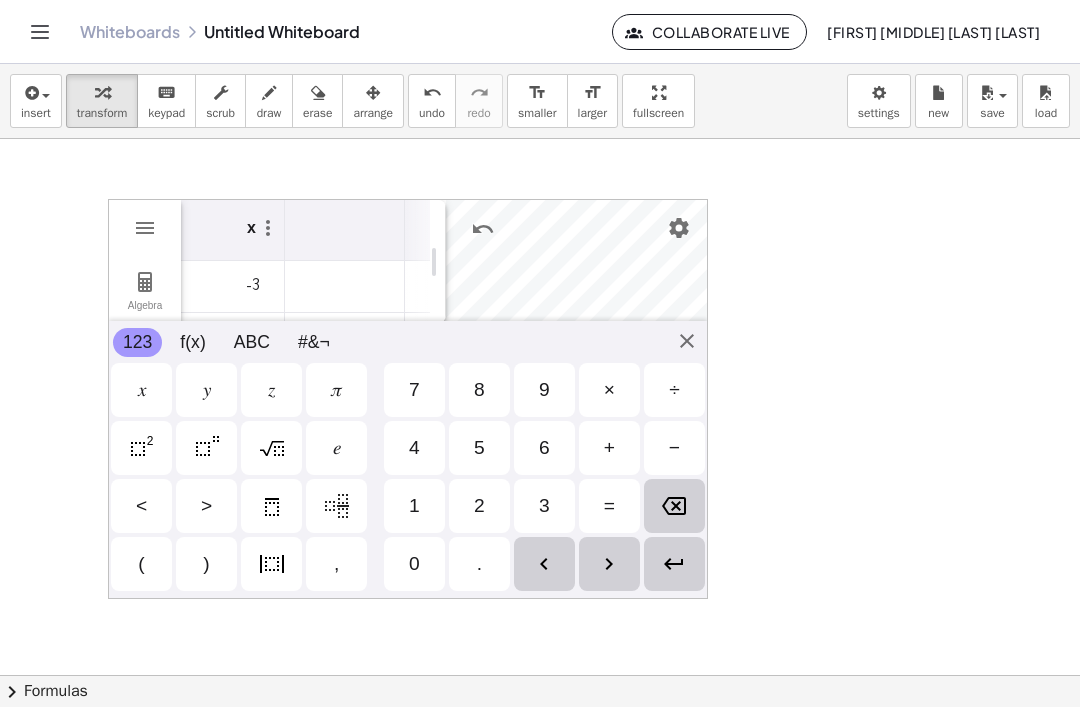 scroll, scrollTop: 0, scrollLeft: 0, axis: both 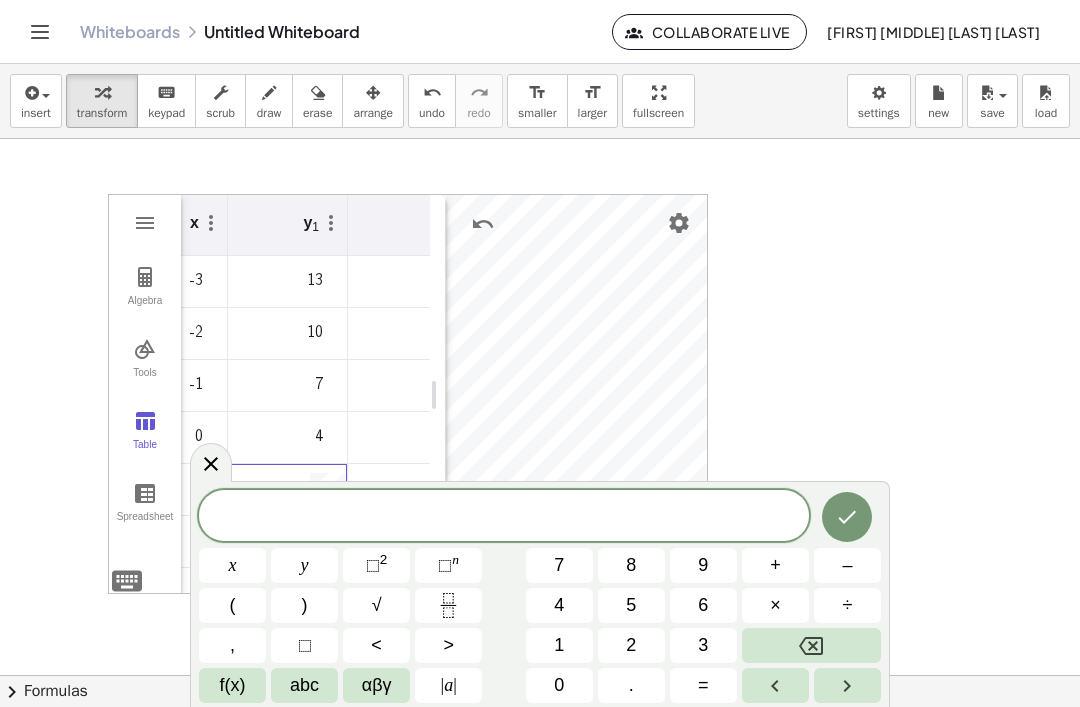 click 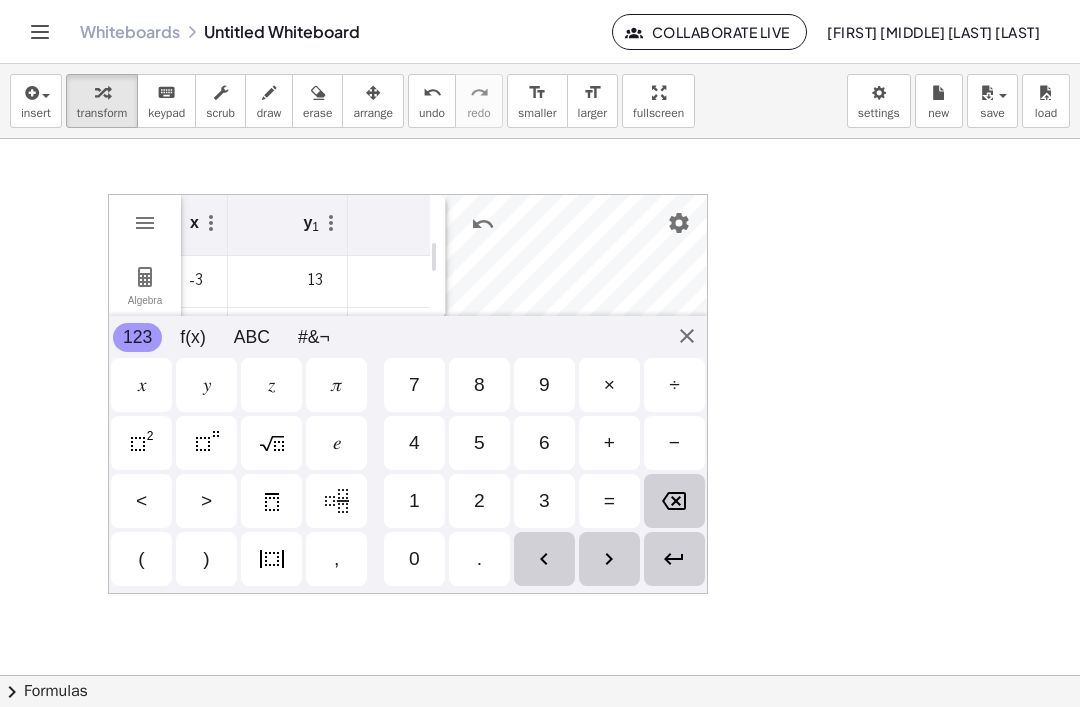 scroll, scrollTop: 0, scrollLeft: 0, axis: both 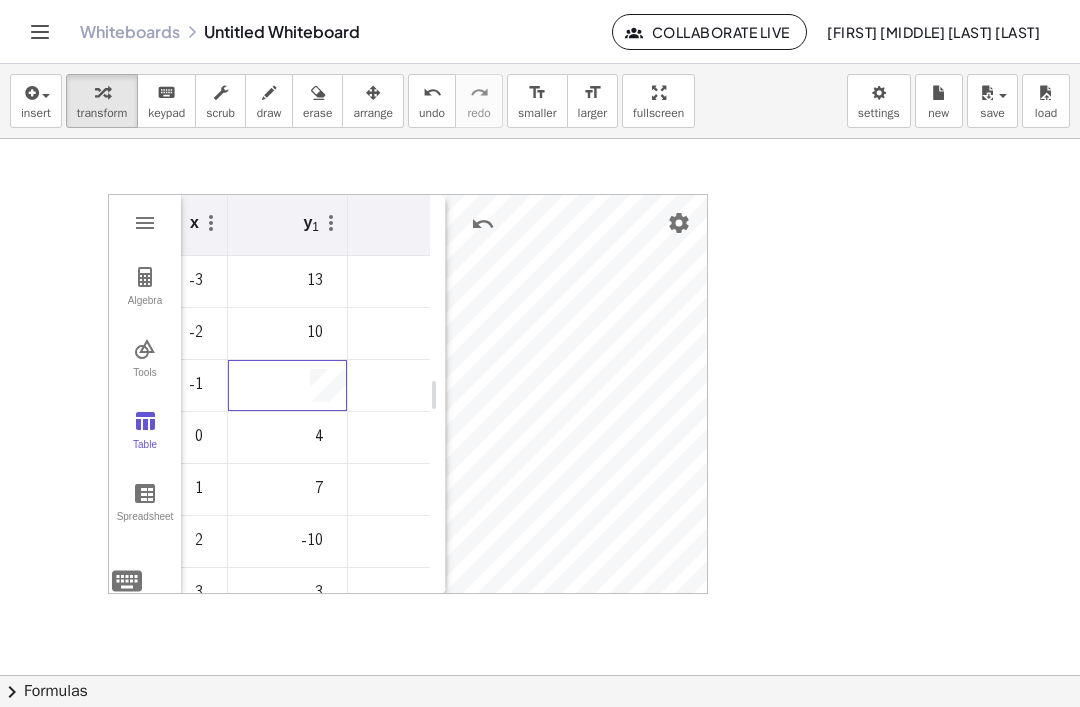 type on "*" 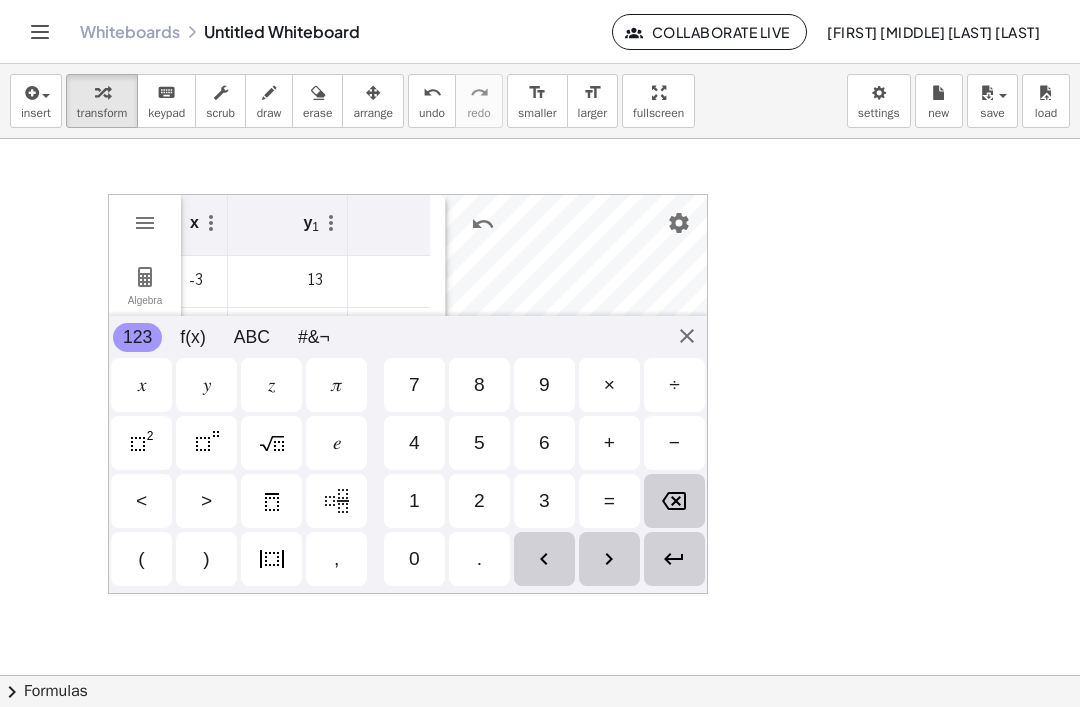 scroll, scrollTop: 0, scrollLeft: 0, axis: both 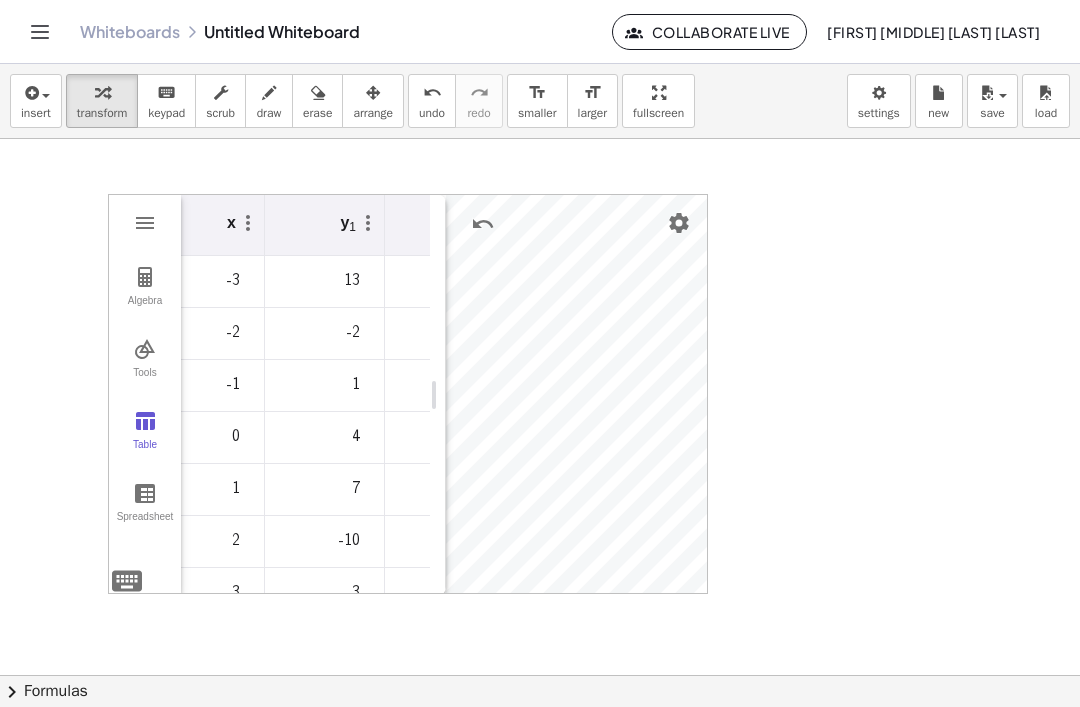type on "**" 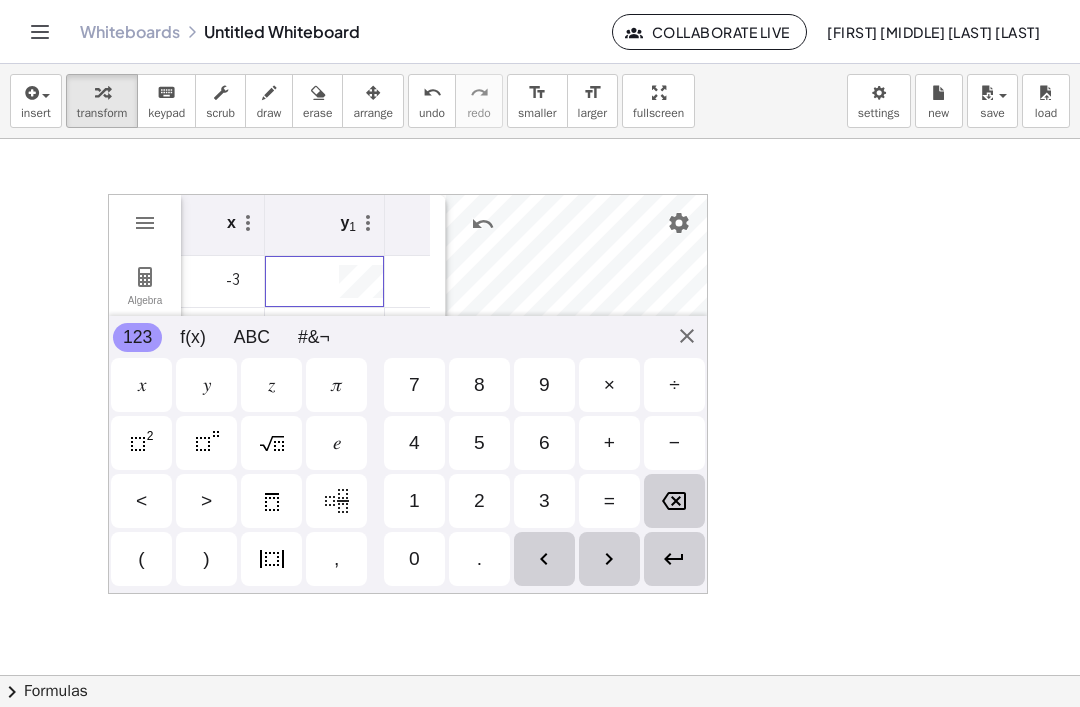 scroll, scrollTop: 0, scrollLeft: 0, axis: both 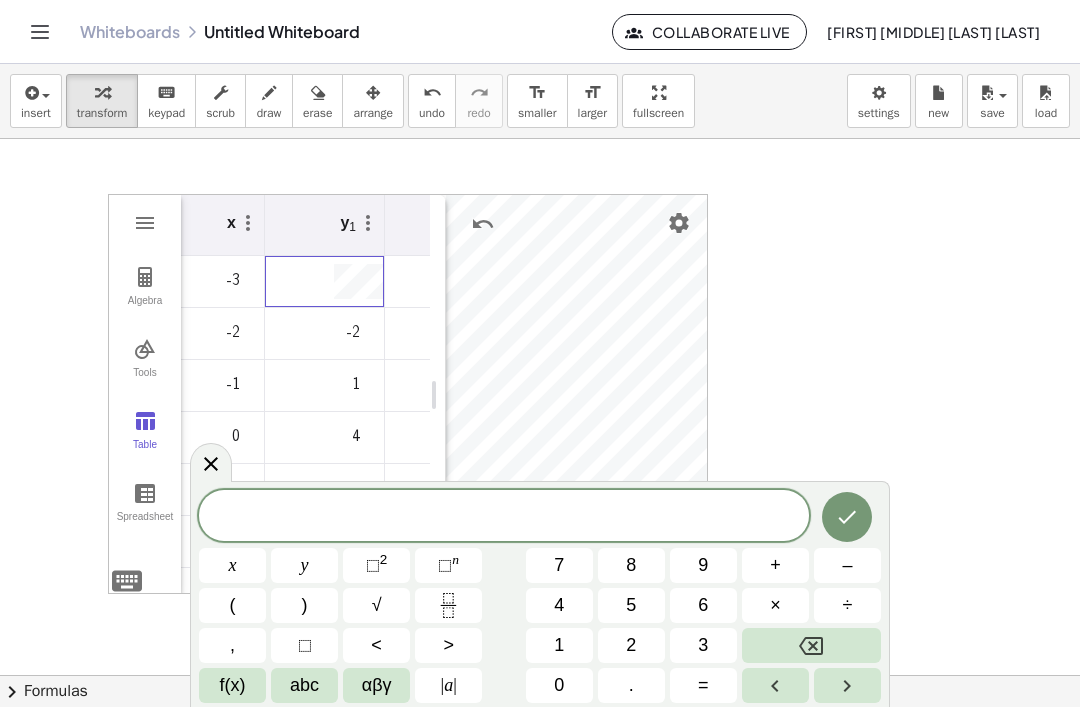 type on "**" 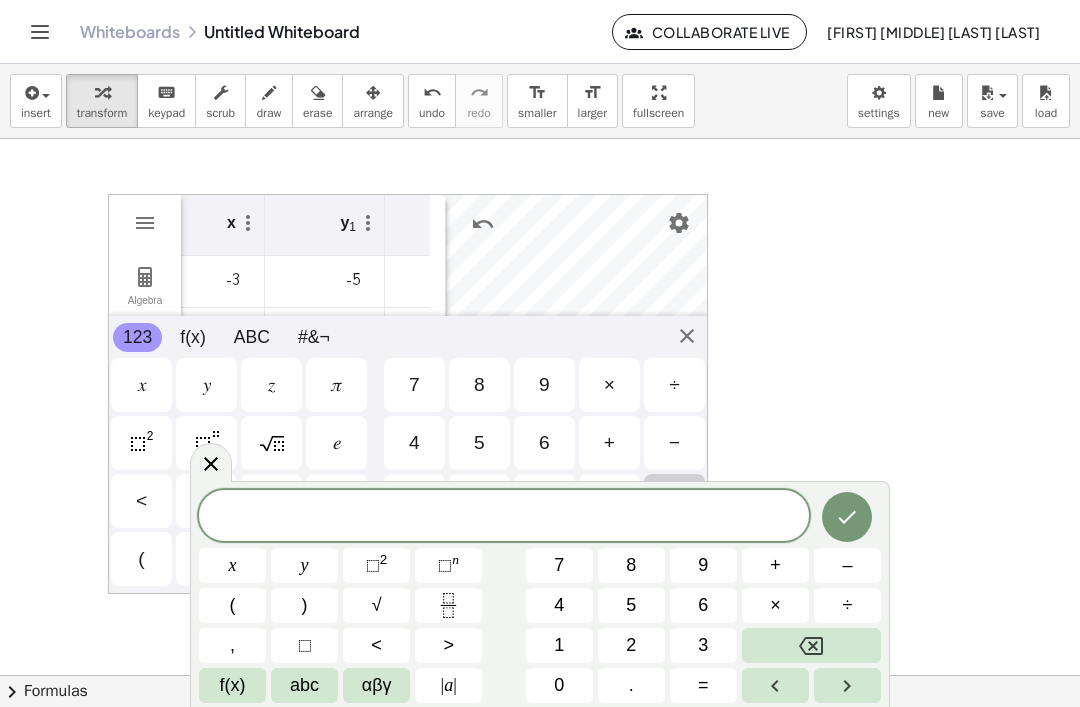 scroll, scrollTop: 0, scrollLeft: 0, axis: both 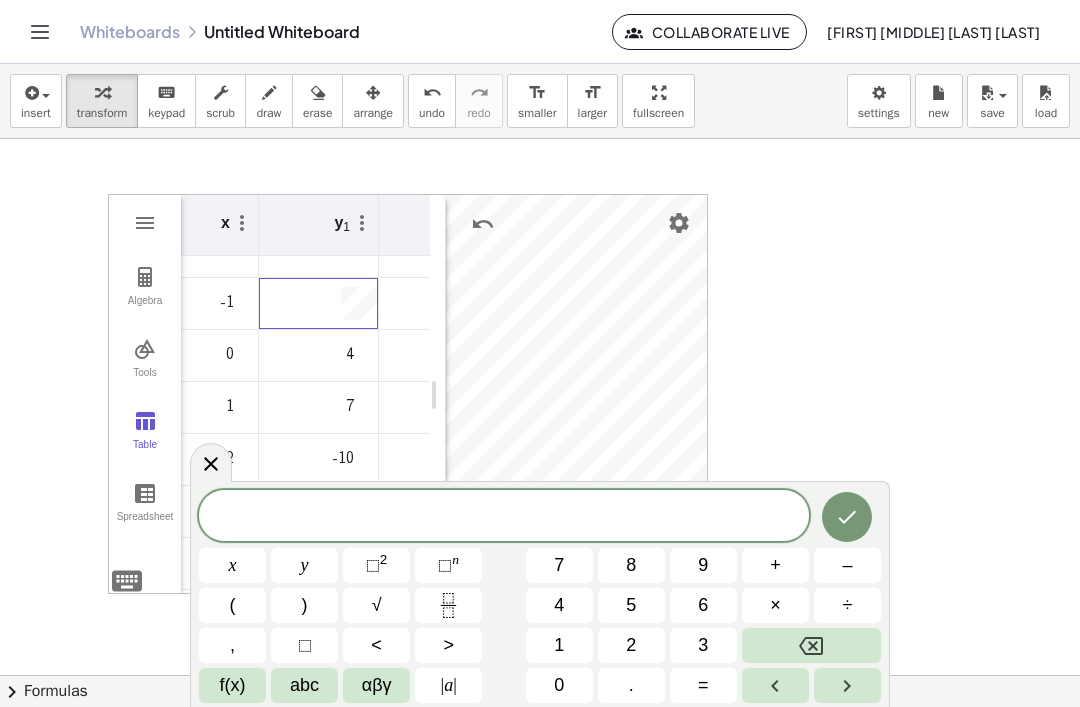 click at bounding box center [211, 462] 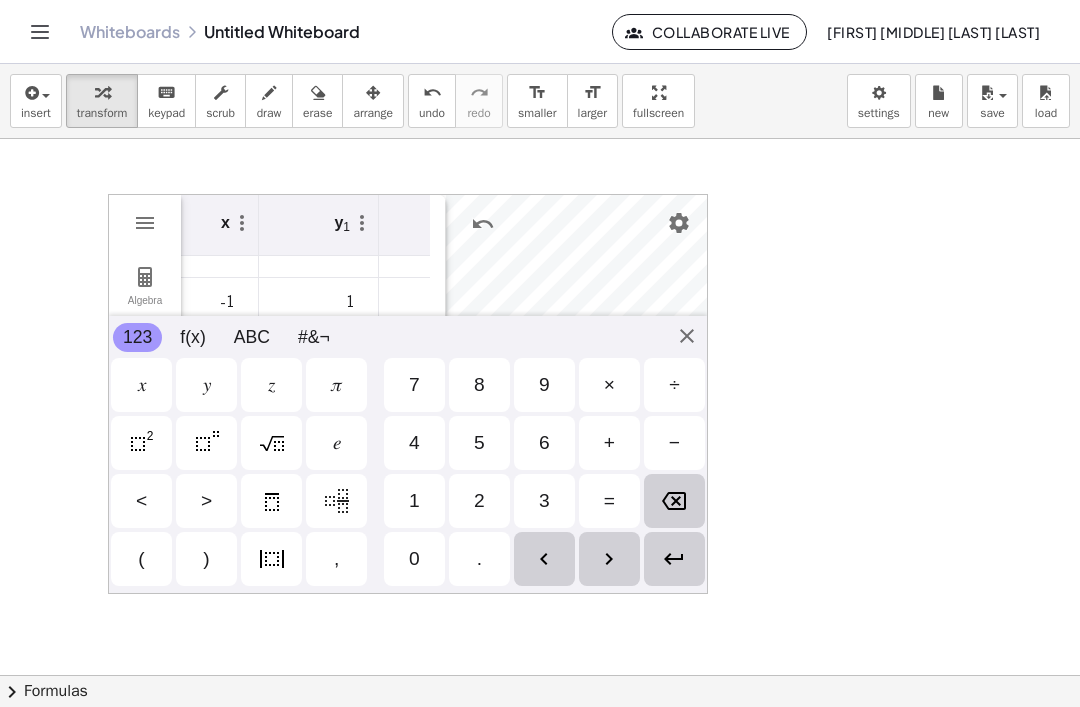 scroll, scrollTop: 6, scrollLeft: 0, axis: vertical 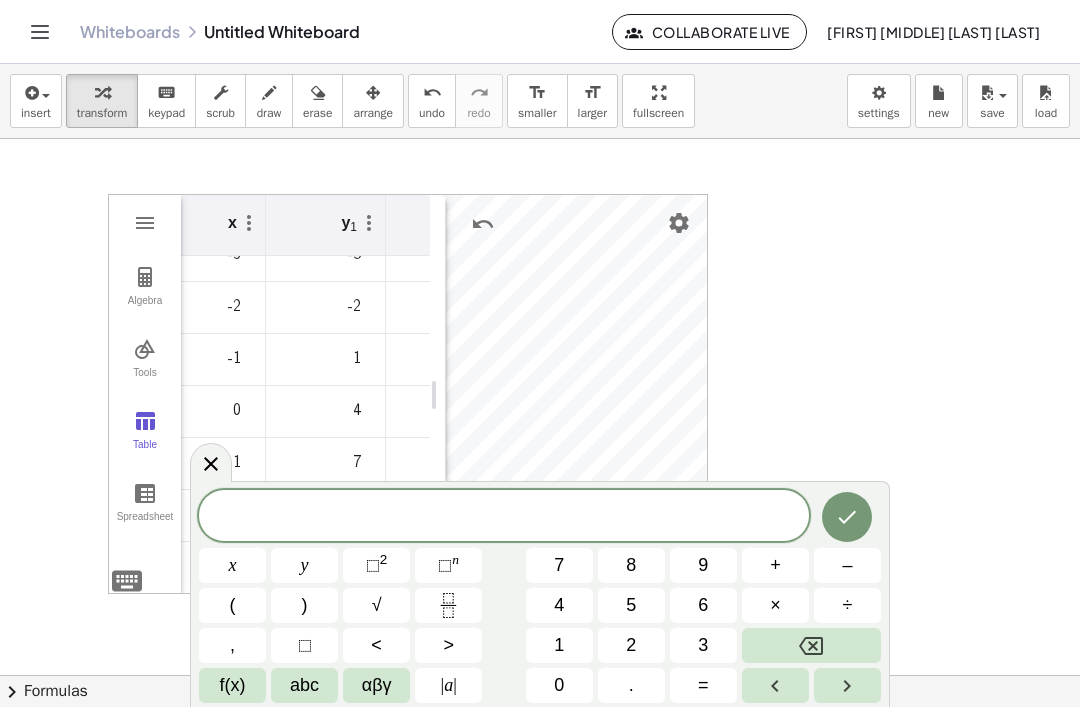 click 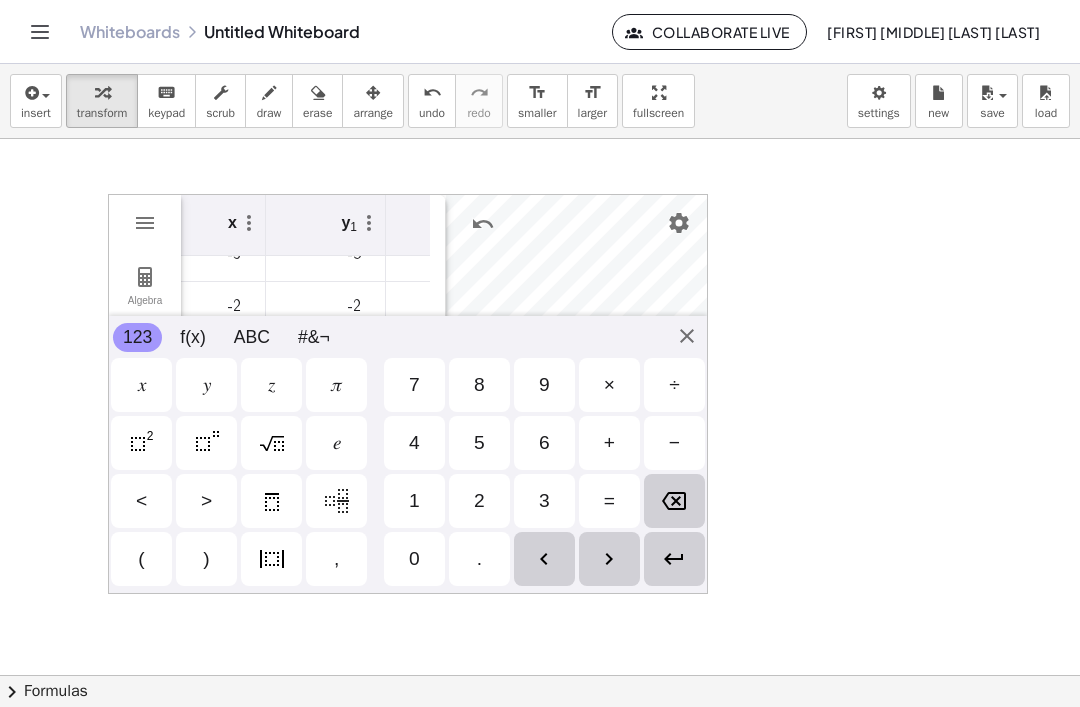 scroll, scrollTop: 30, scrollLeft: 19, axis: both 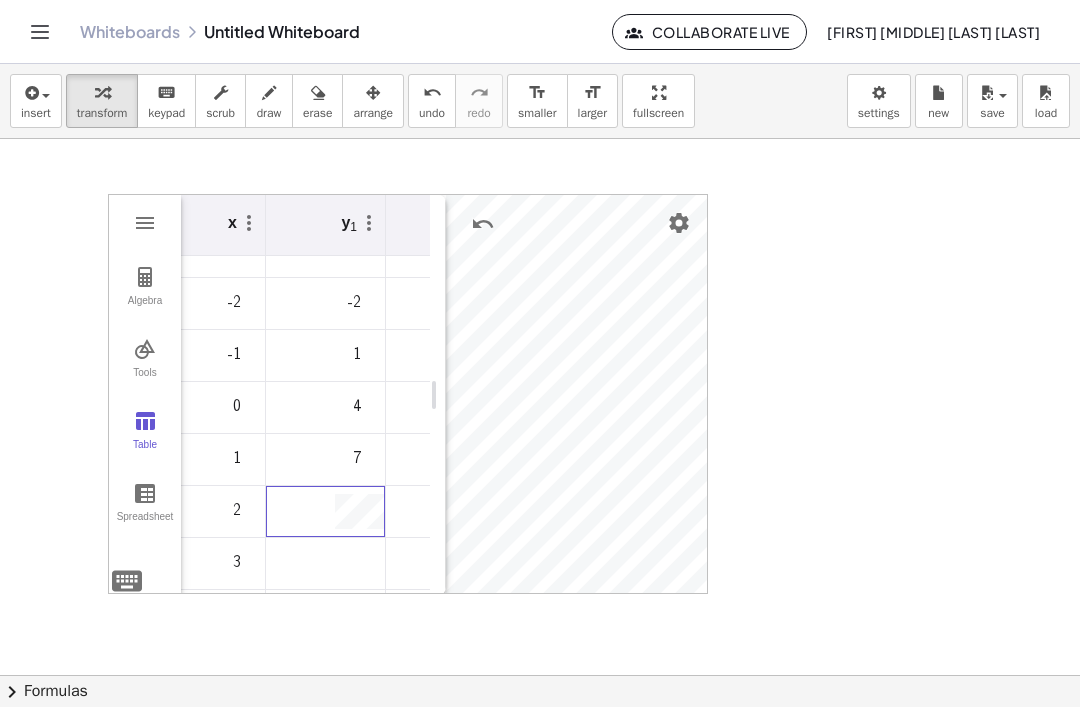 type on "**" 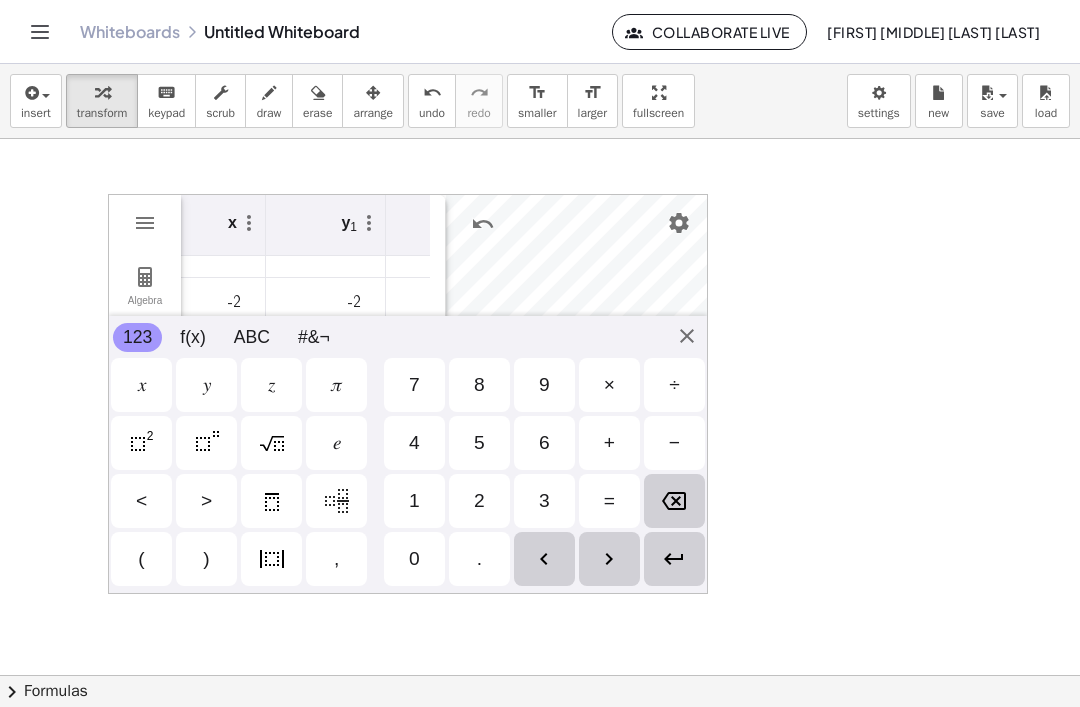 scroll, scrollTop: 0, scrollLeft: 0, axis: both 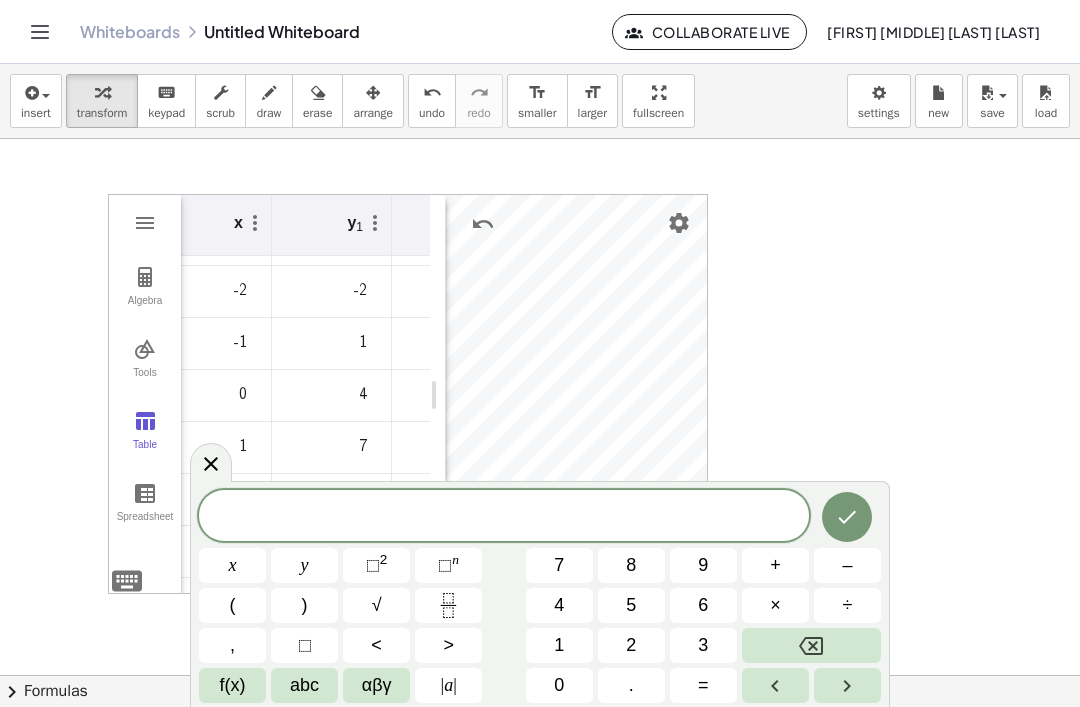 click 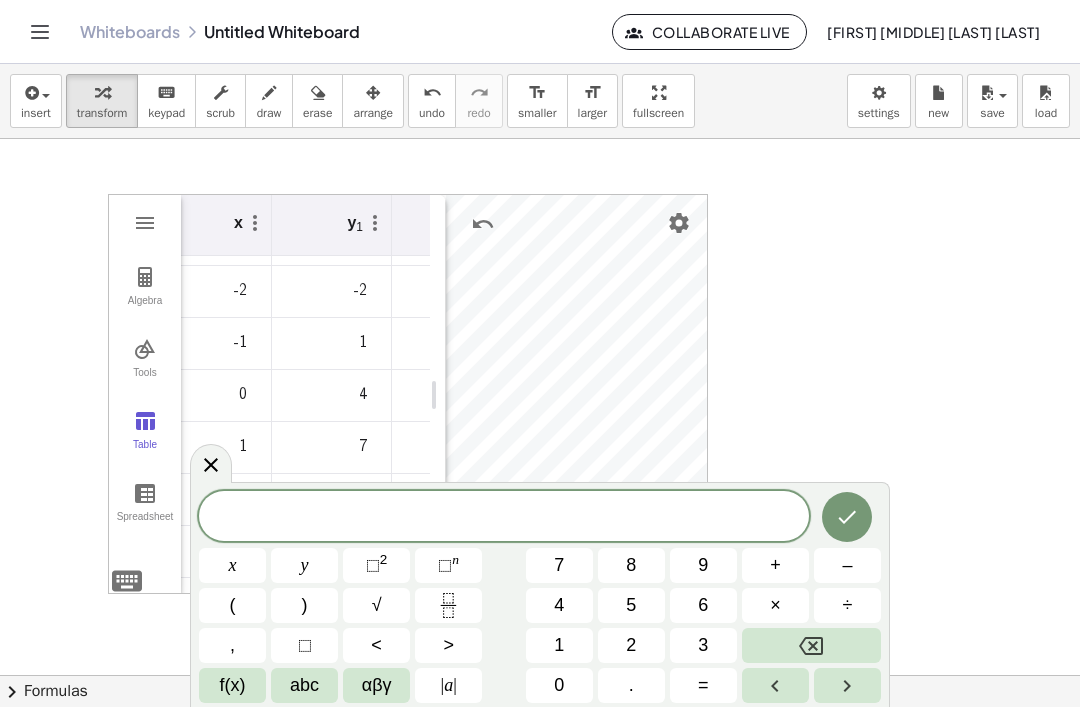 click 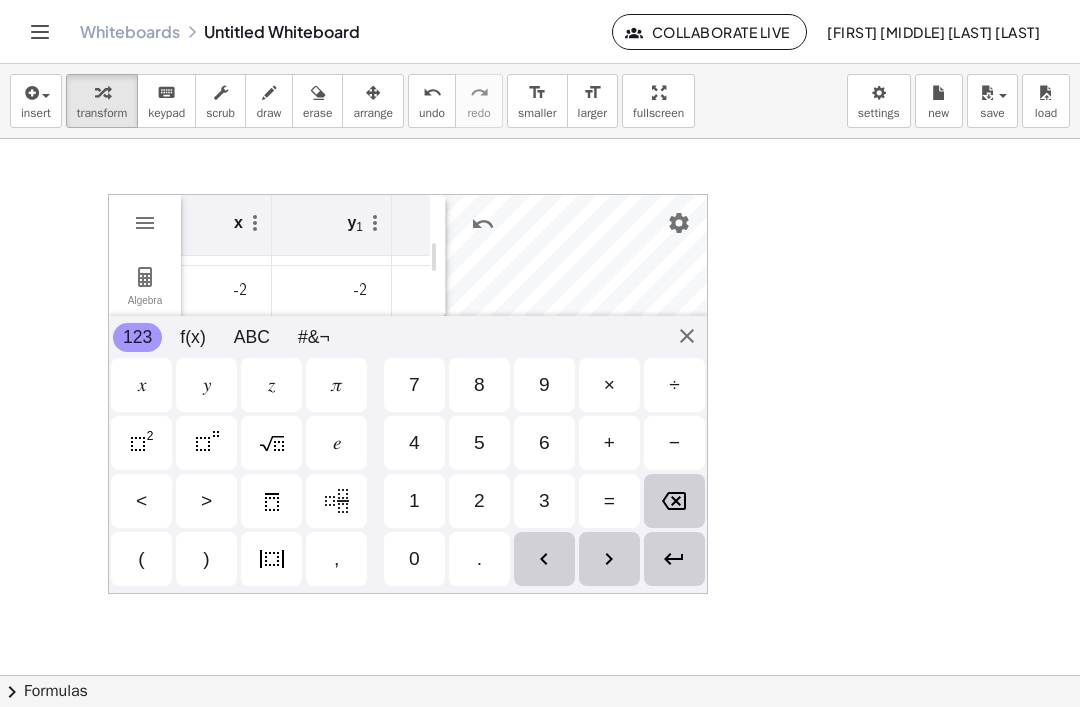scroll, scrollTop: 0, scrollLeft: 0, axis: both 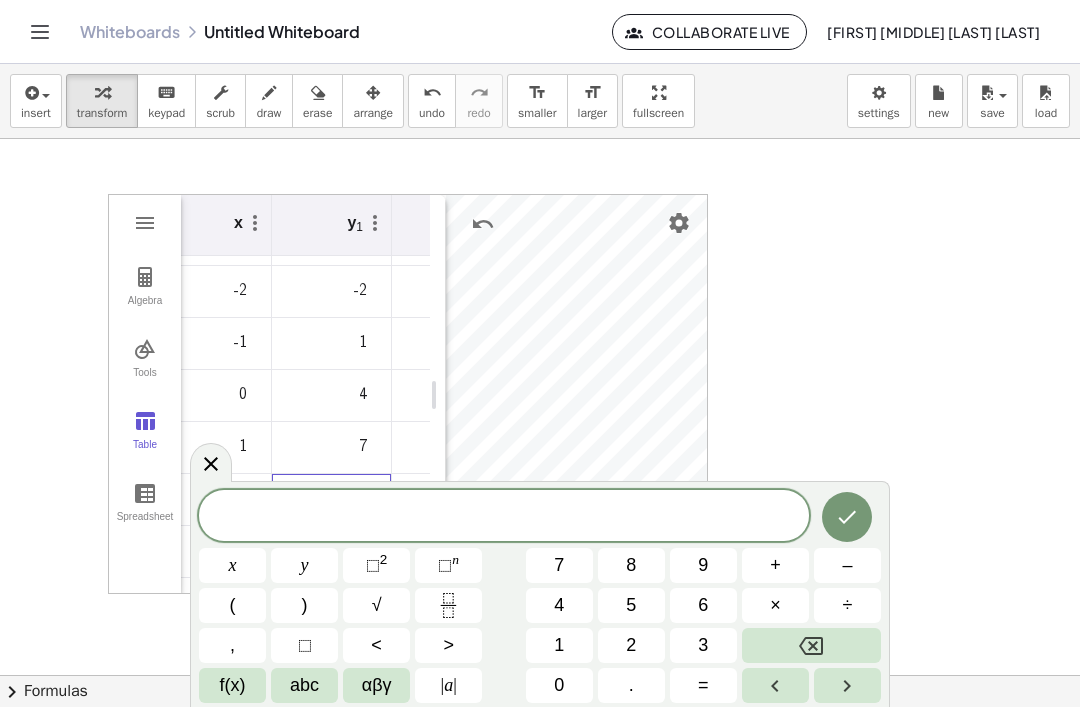 click at bounding box center [211, 462] 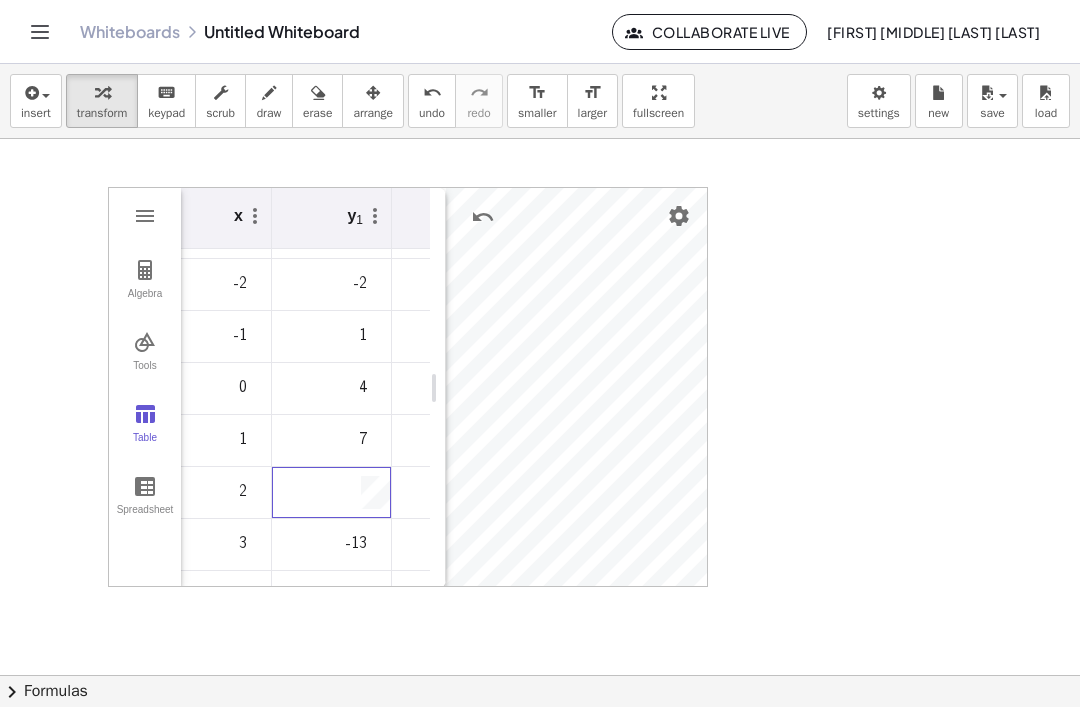 scroll, scrollTop: 7, scrollLeft: 0, axis: vertical 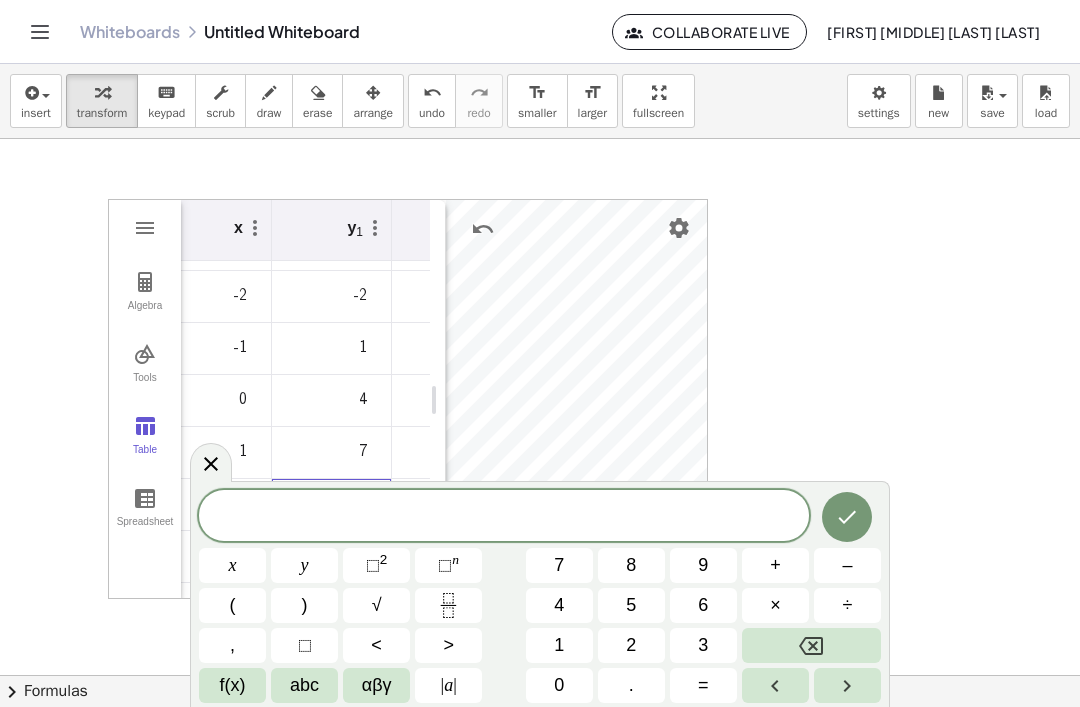 click at bounding box center (211, 462) 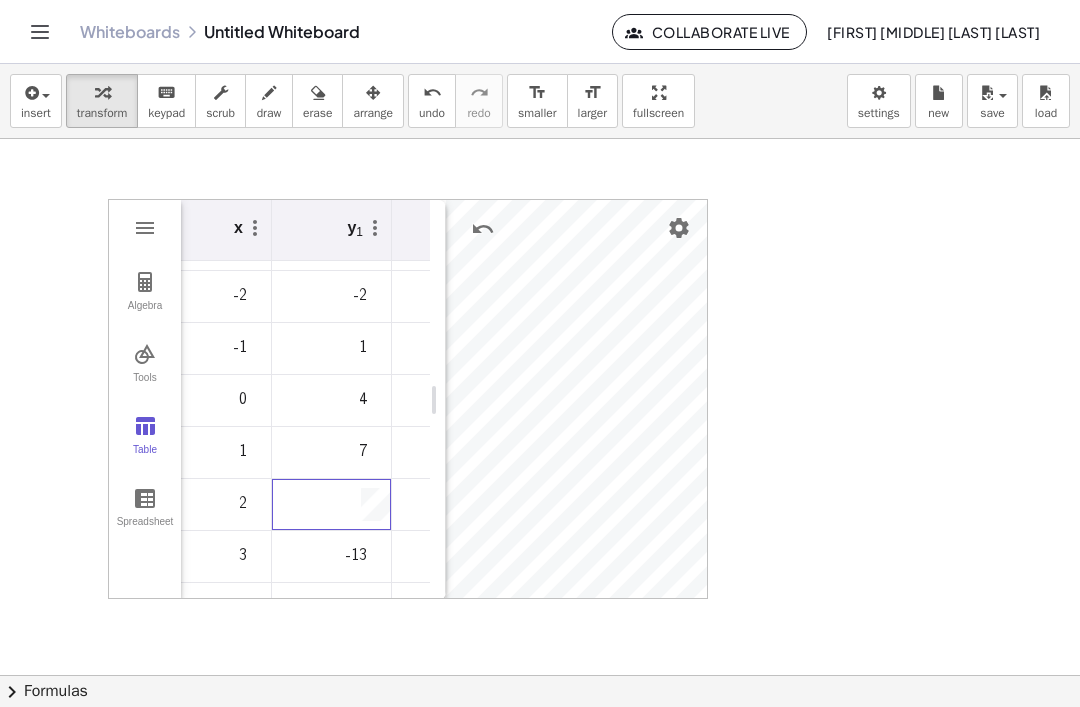 click at bounding box center [331, 504] 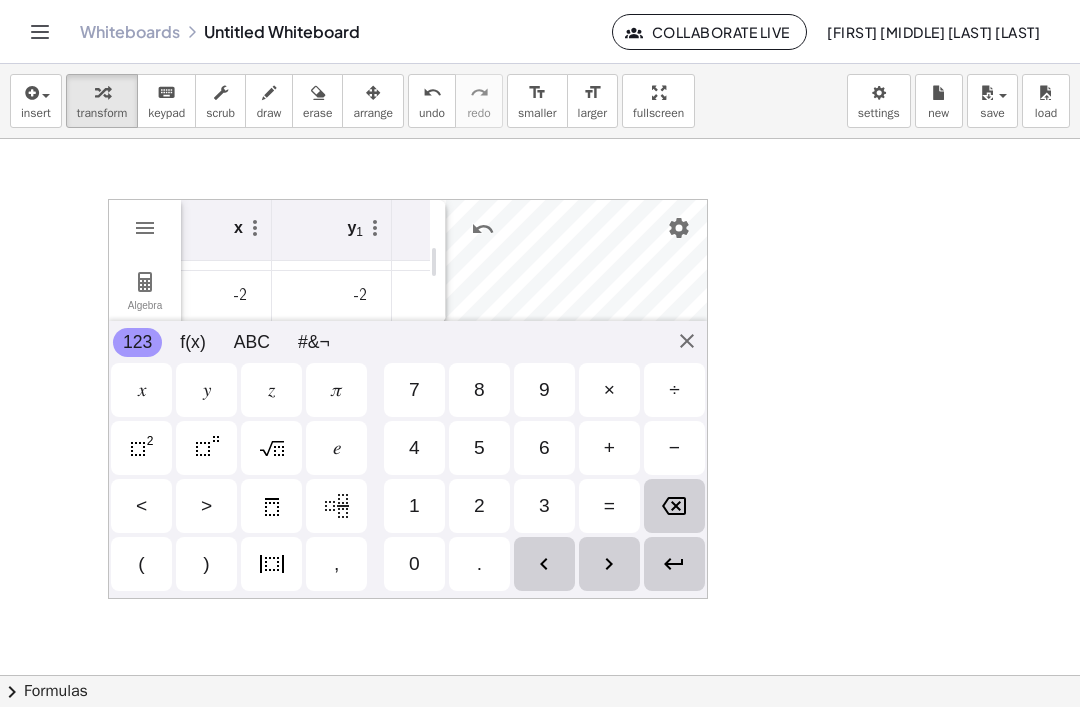 scroll, scrollTop: 0, scrollLeft: 0, axis: both 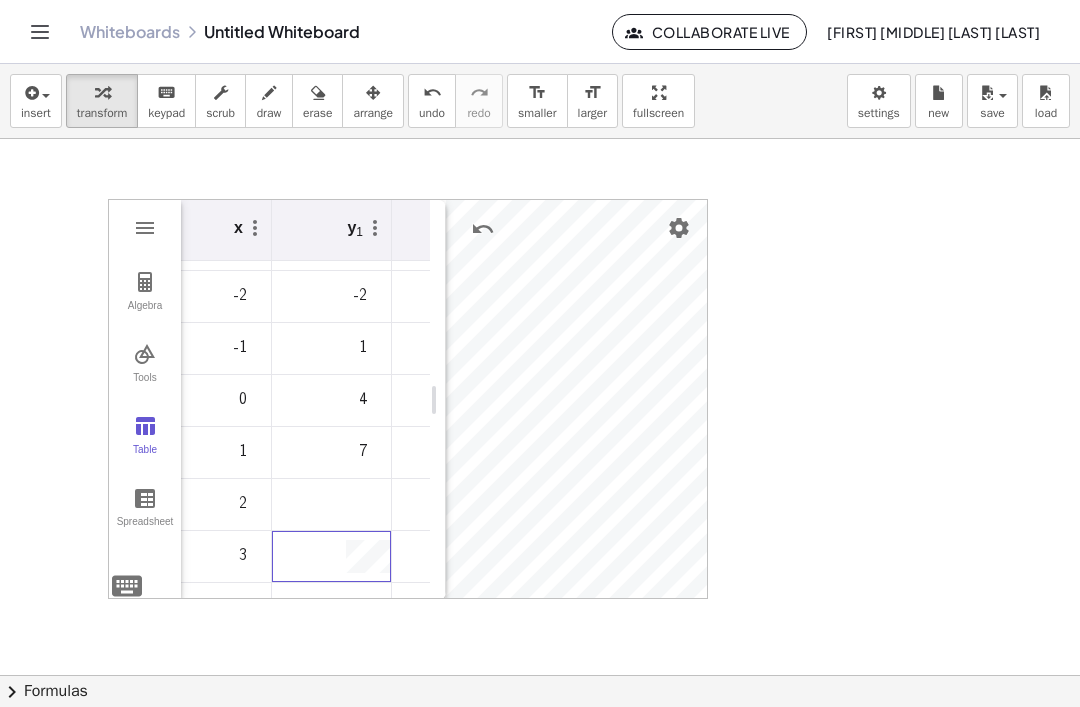 type on "**" 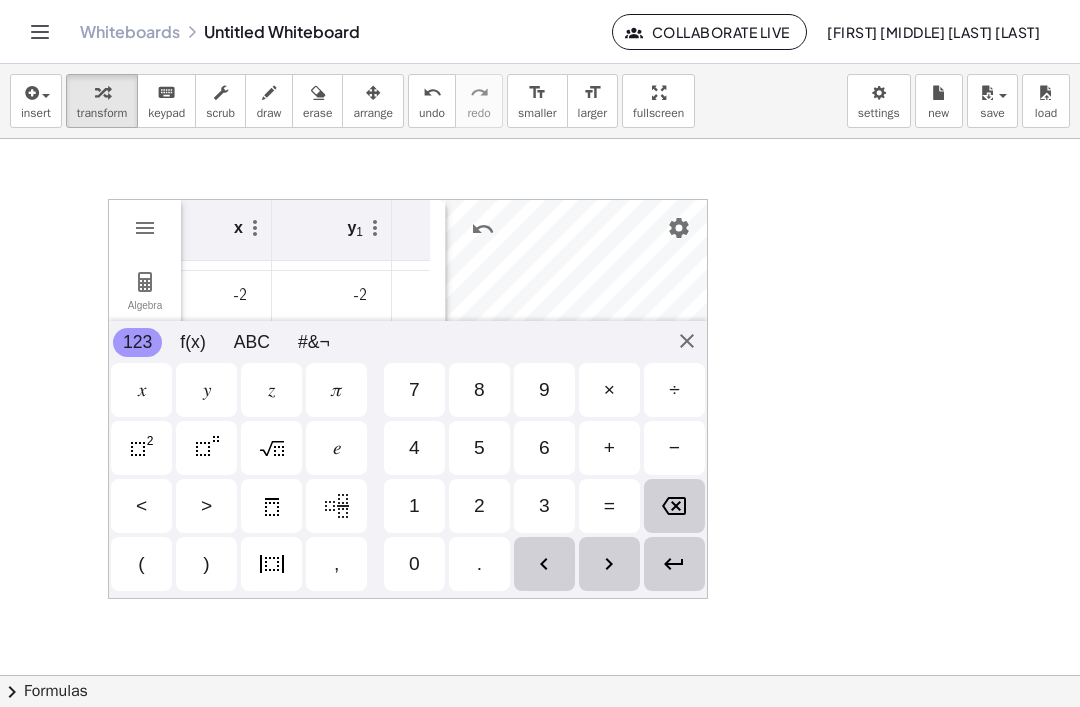 scroll, scrollTop: 0, scrollLeft: 0, axis: both 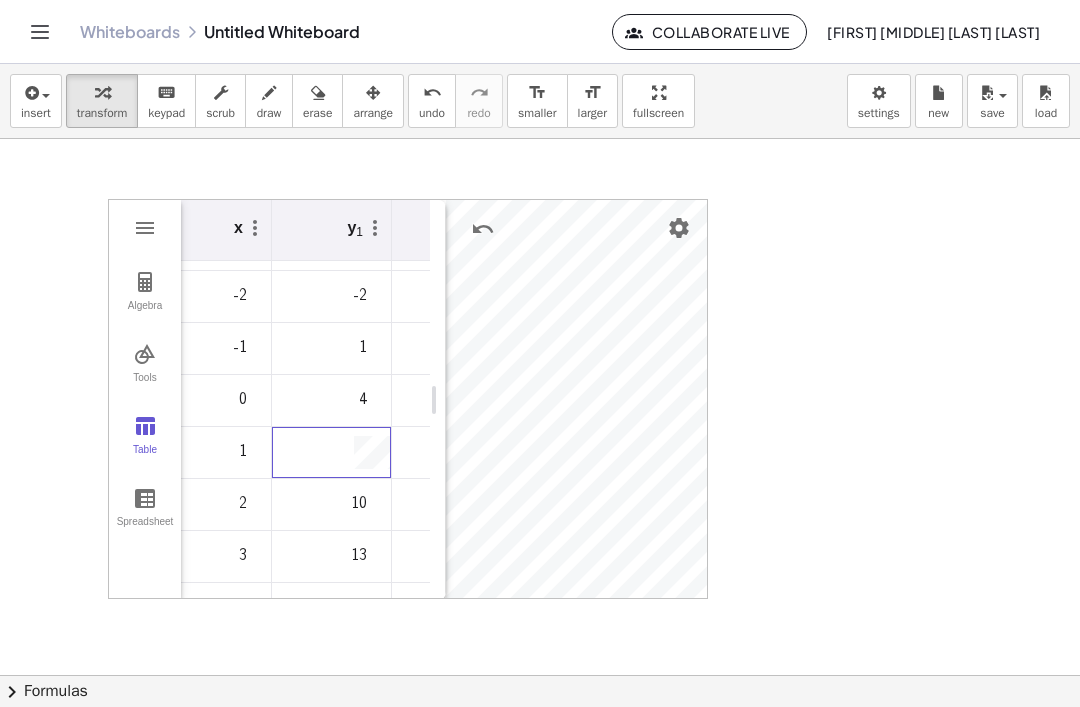 click on "Algebra Tools Table Spreadsheet" at bounding box center (145, 400) 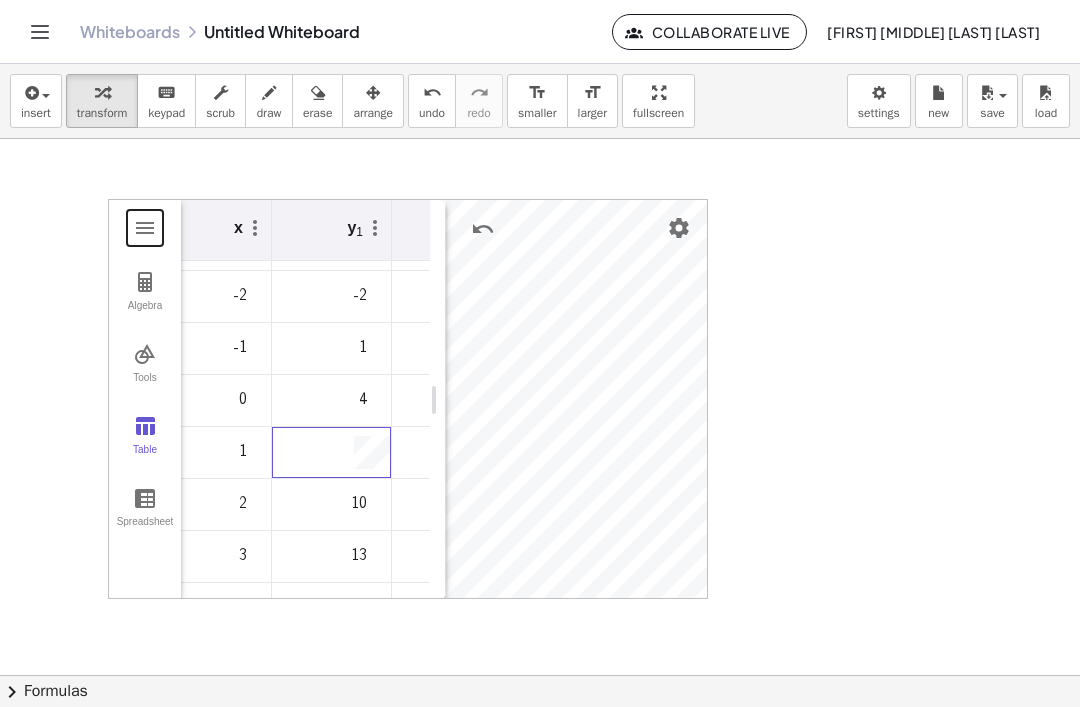 click at bounding box center (145, 228) 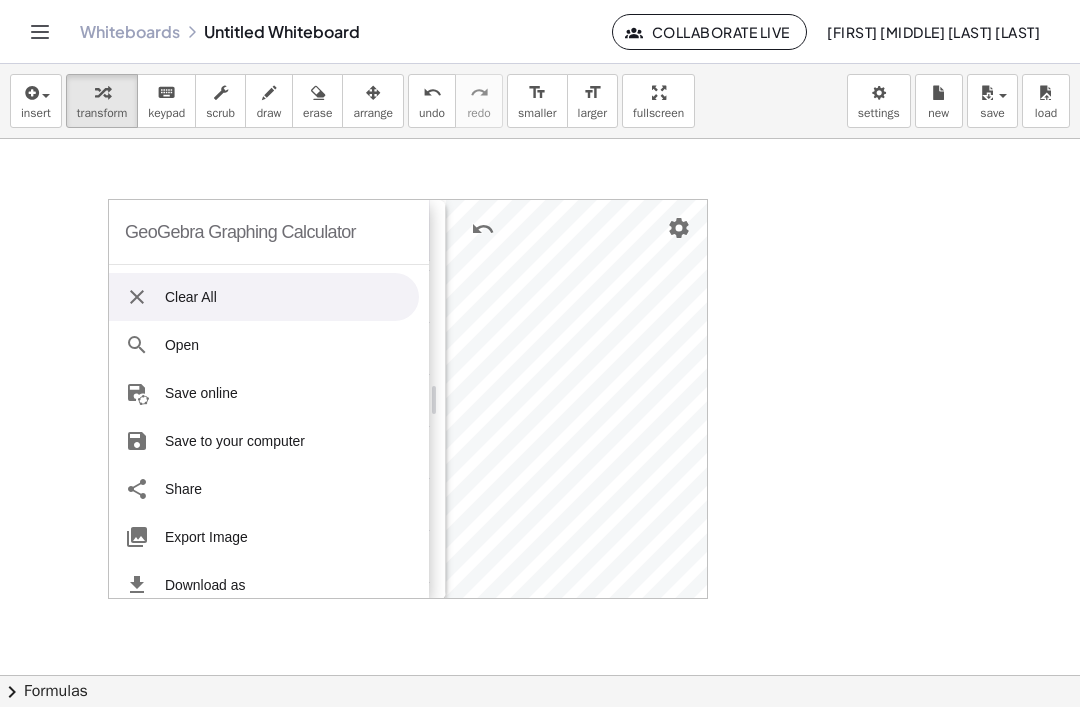 click on "Clear All" at bounding box center (264, 297) 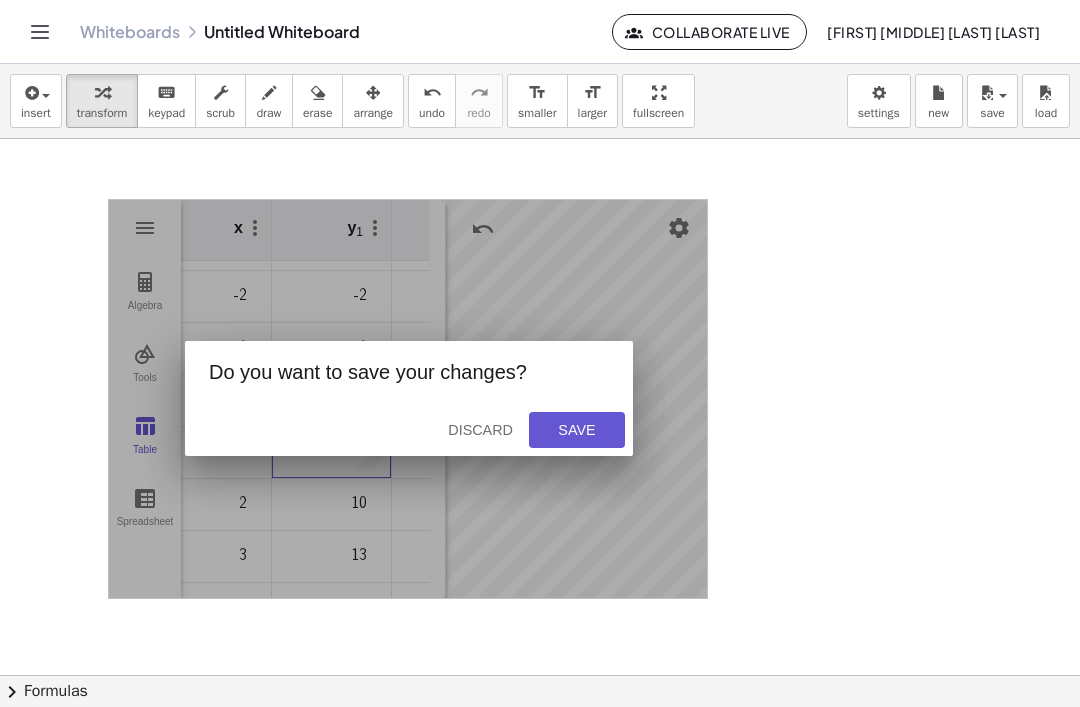 click on "Discard" at bounding box center (480, 430) 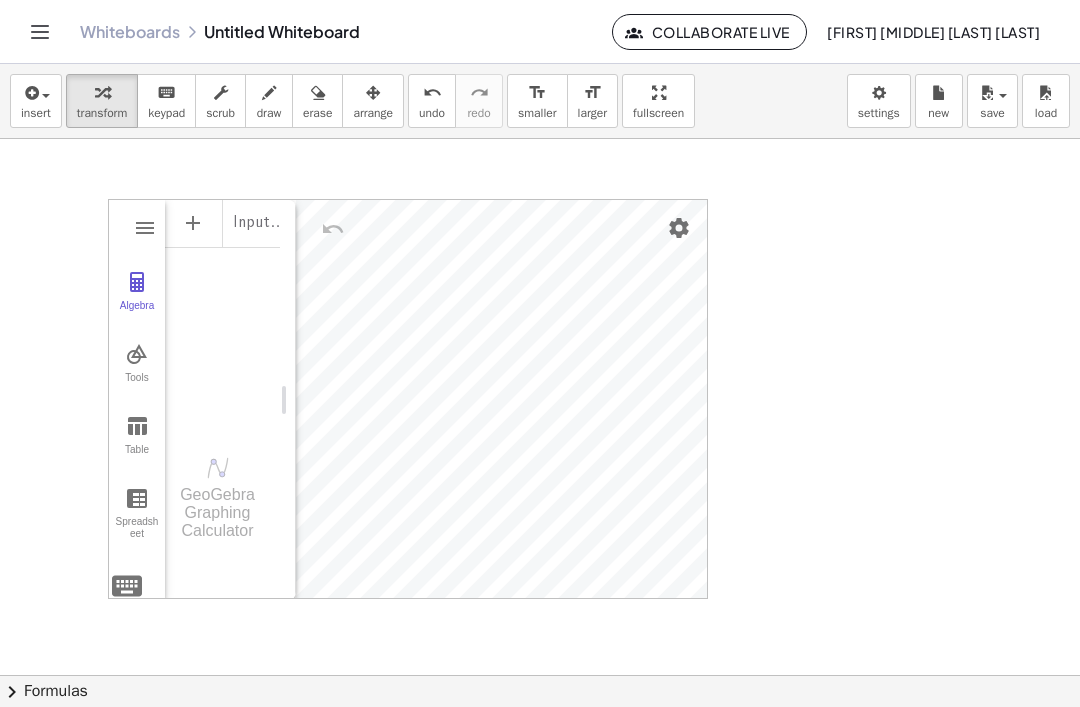 click on "Table" at bounding box center [137, 458] 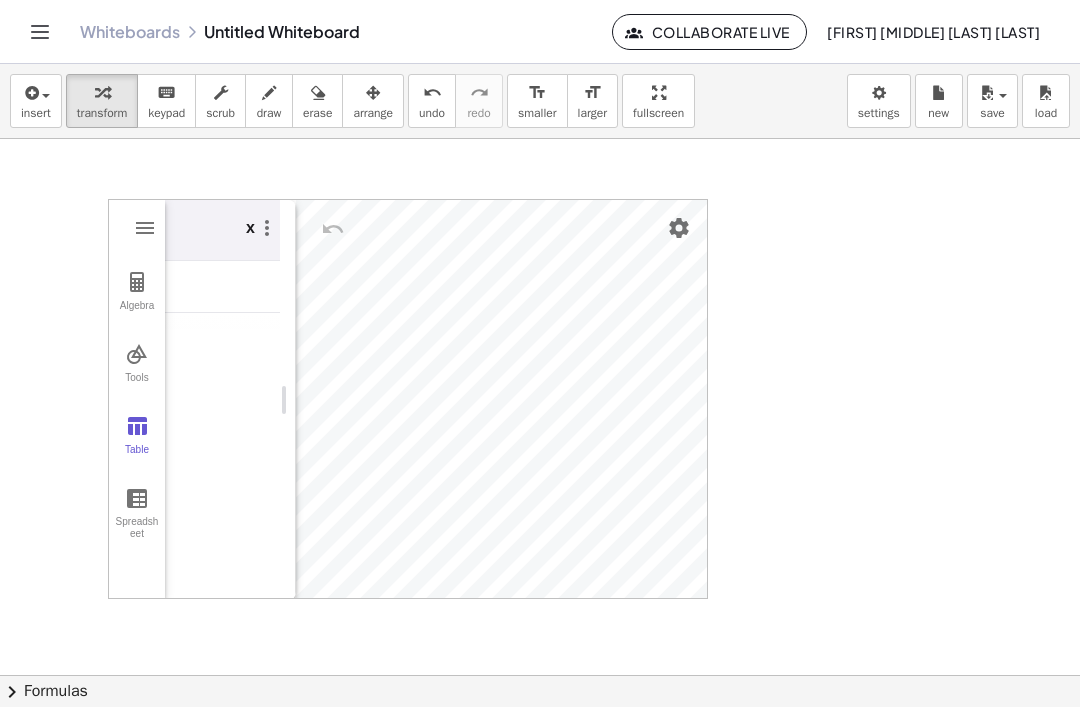 scroll, scrollTop: 0, scrollLeft: 2, axis: horizontal 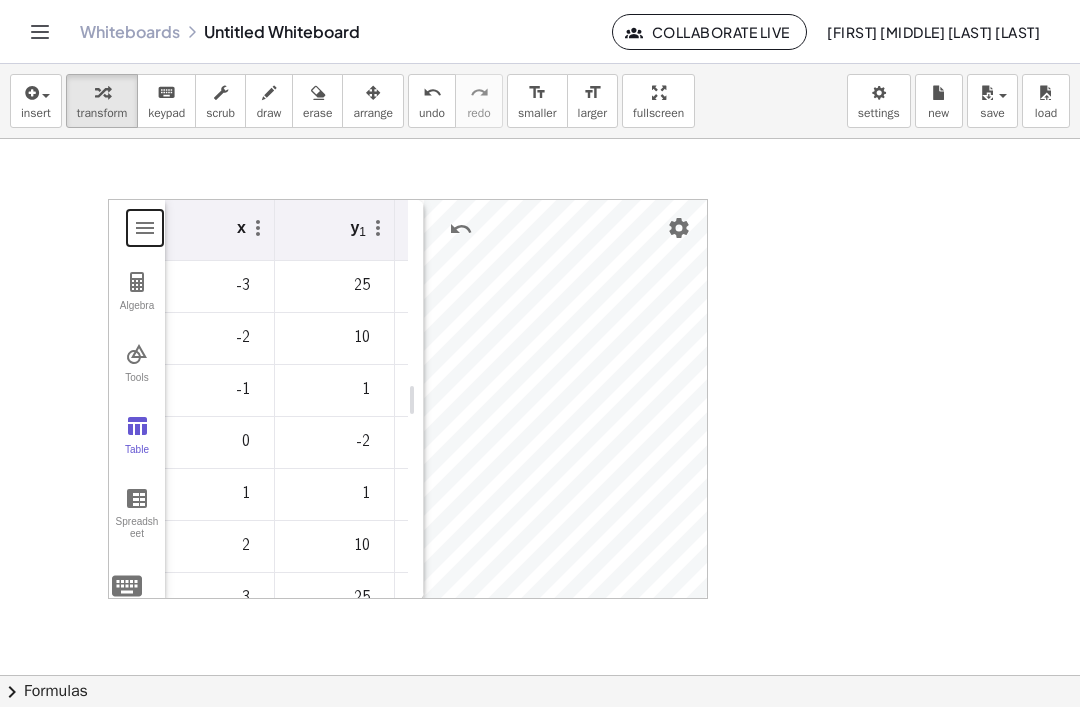 click at bounding box center (145, 228) 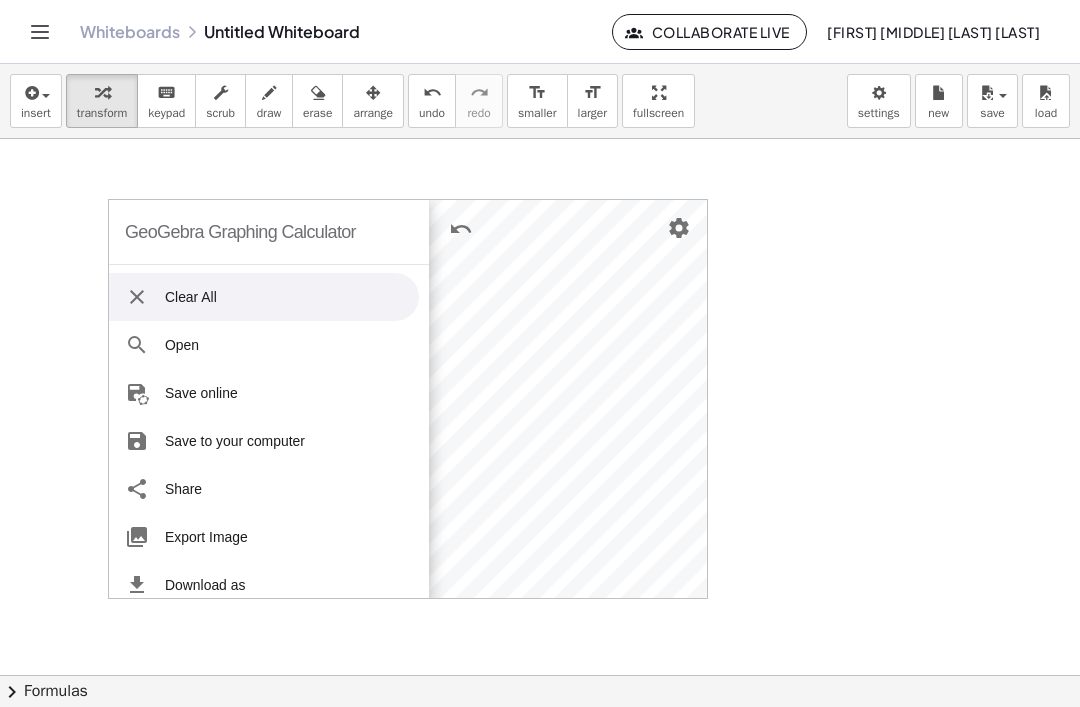 click at bounding box center (137, 297) 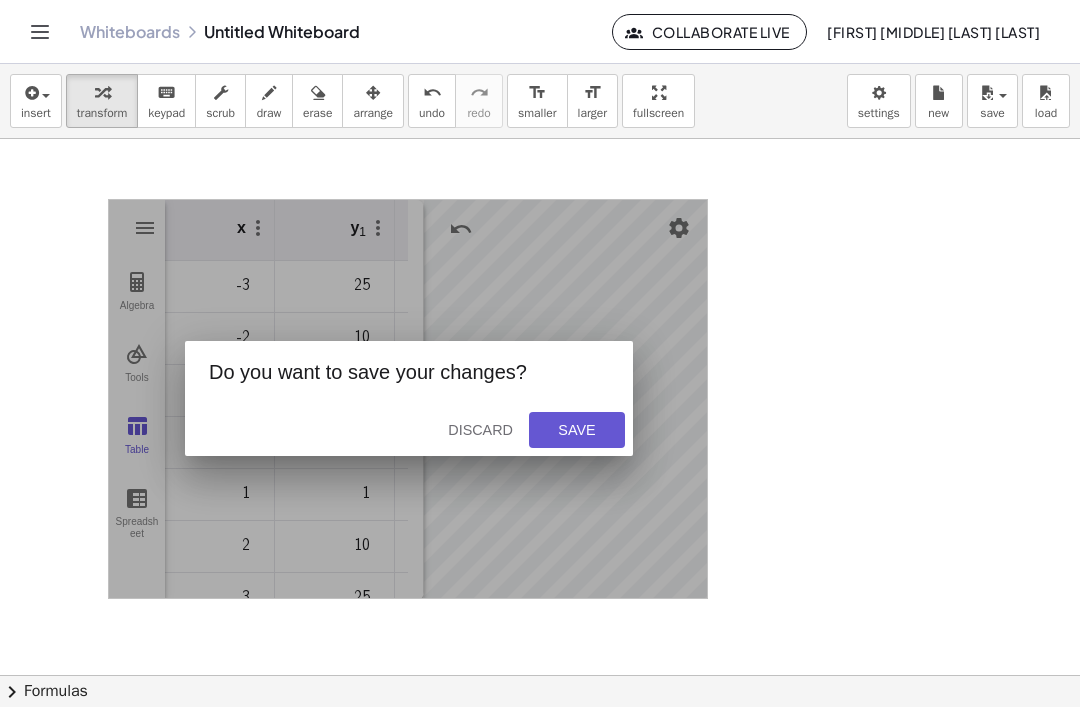 click on "Discard" at bounding box center [480, 430] 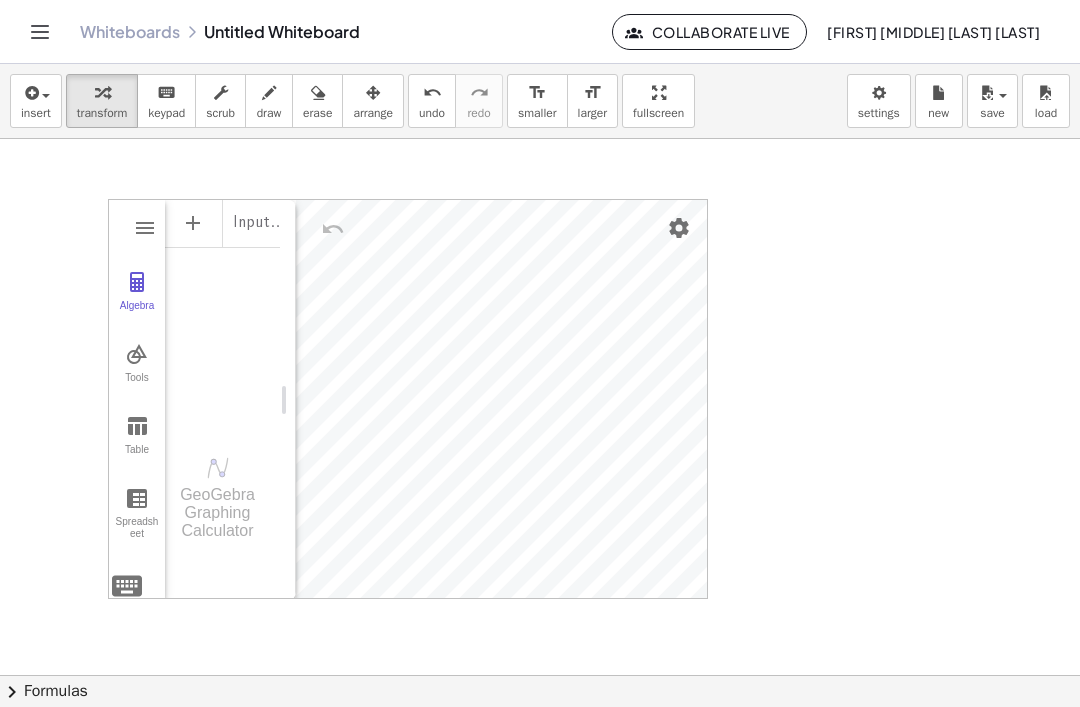 click at bounding box center (145, 228) 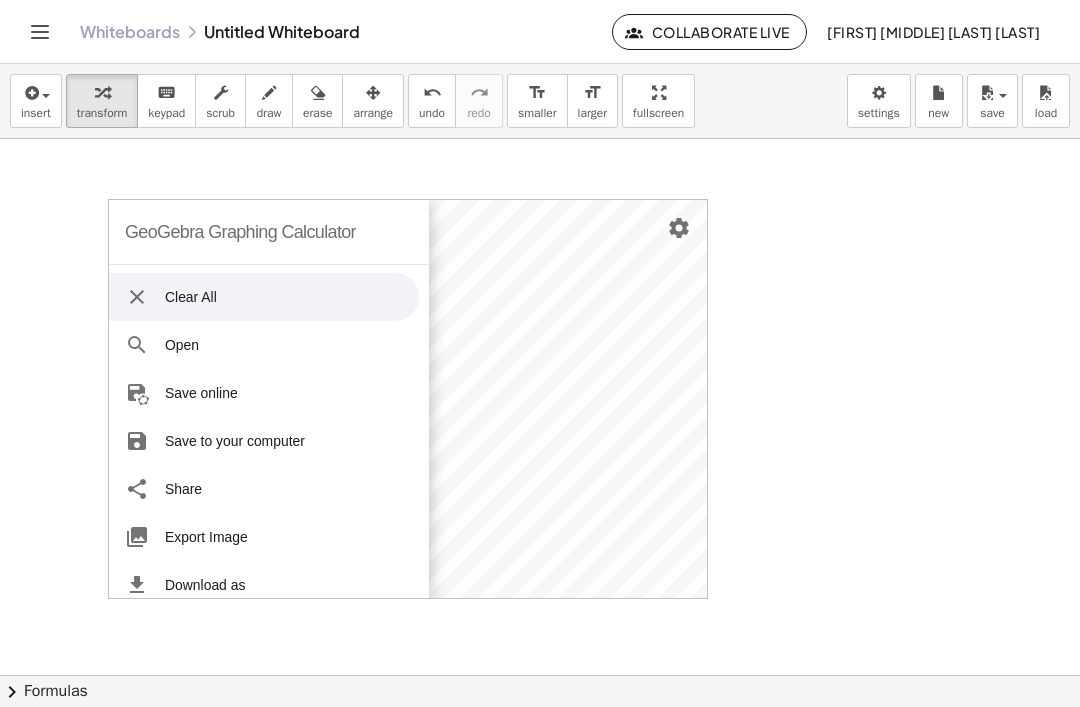 click on "GeoGebra Graphing Calculator" at bounding box center [240, 232] 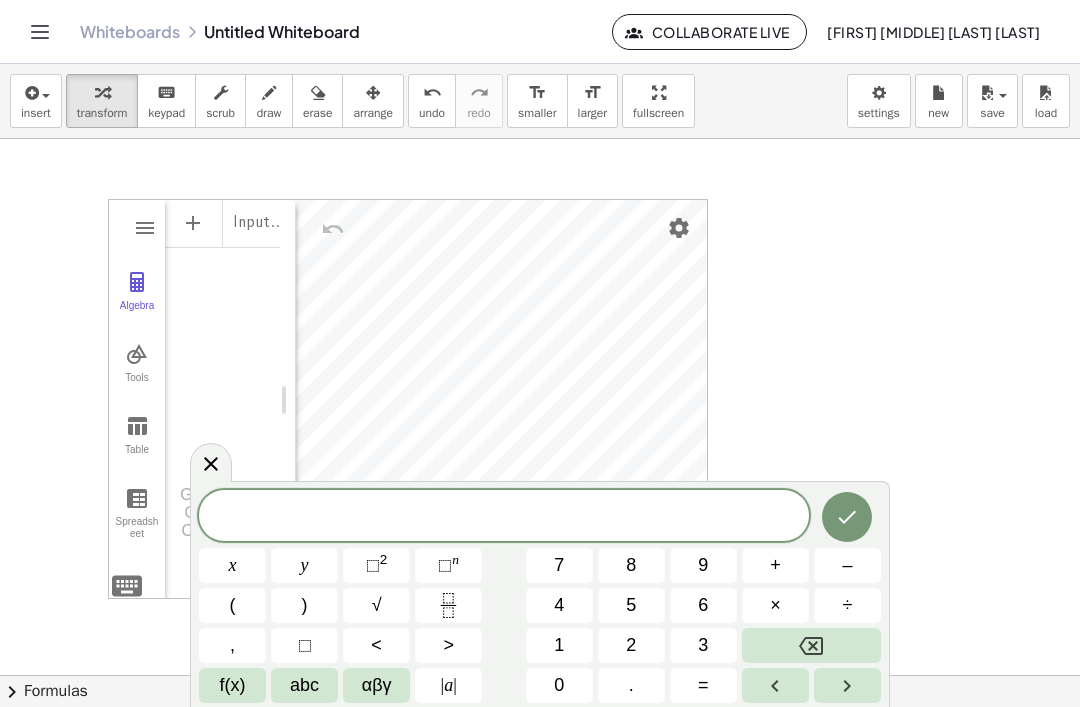 click on "Table" at bounding box center (137, 436) 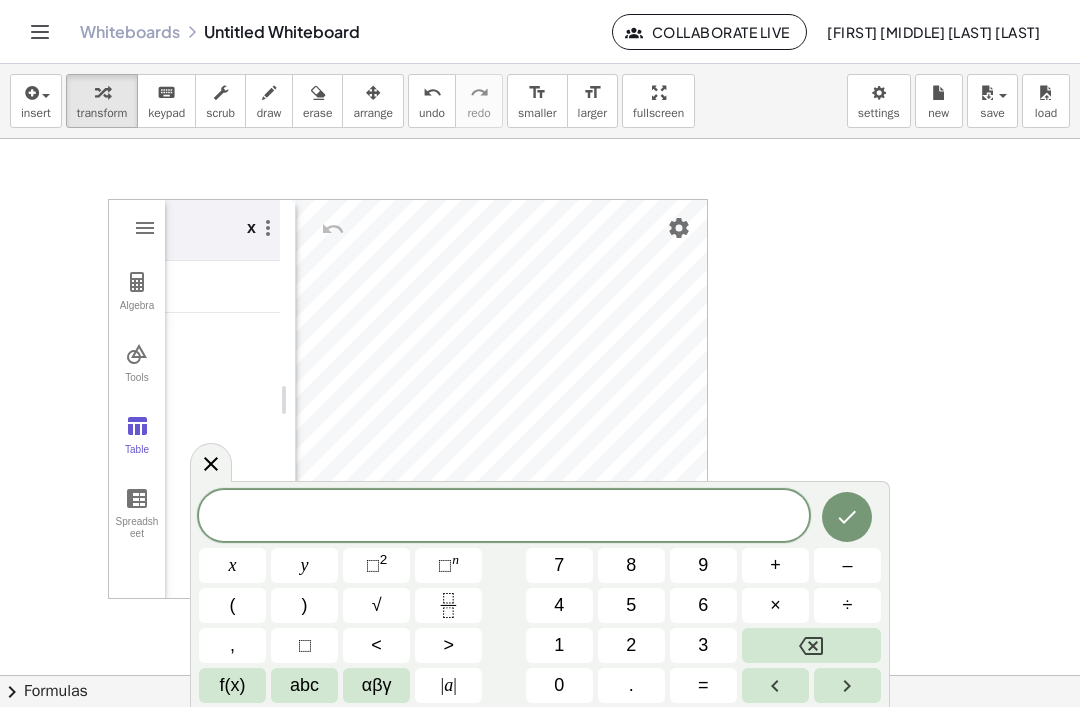 click at bounding box center [211, 462] 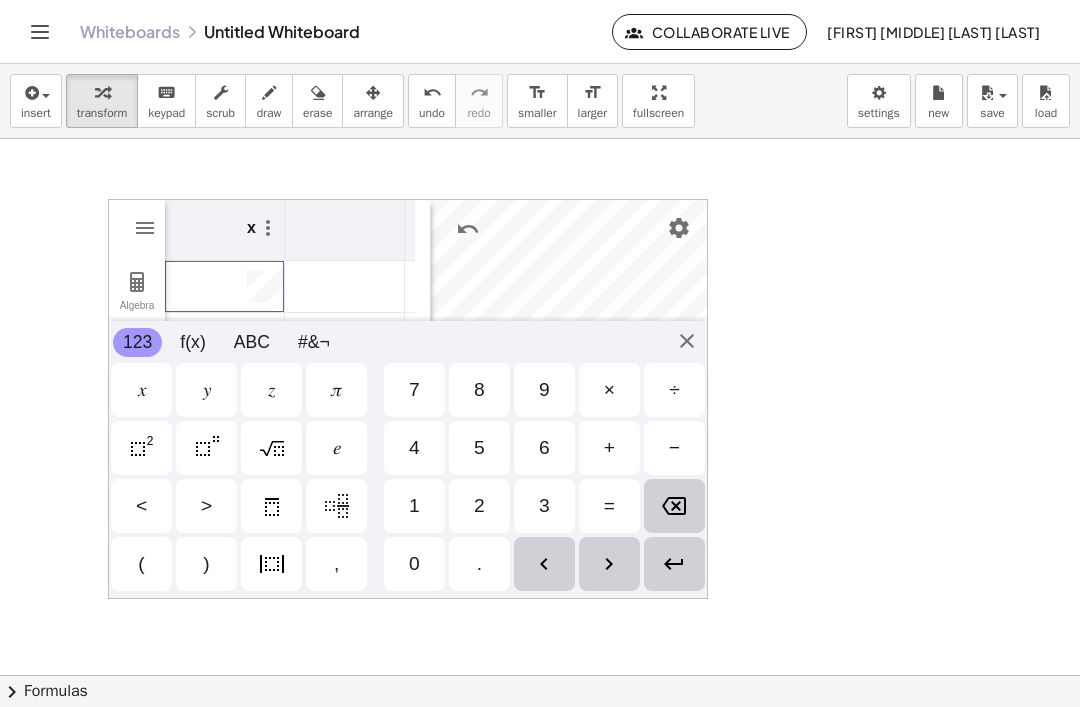 scroll, scrollTop: 0, scrollLeft: 0, axis: both 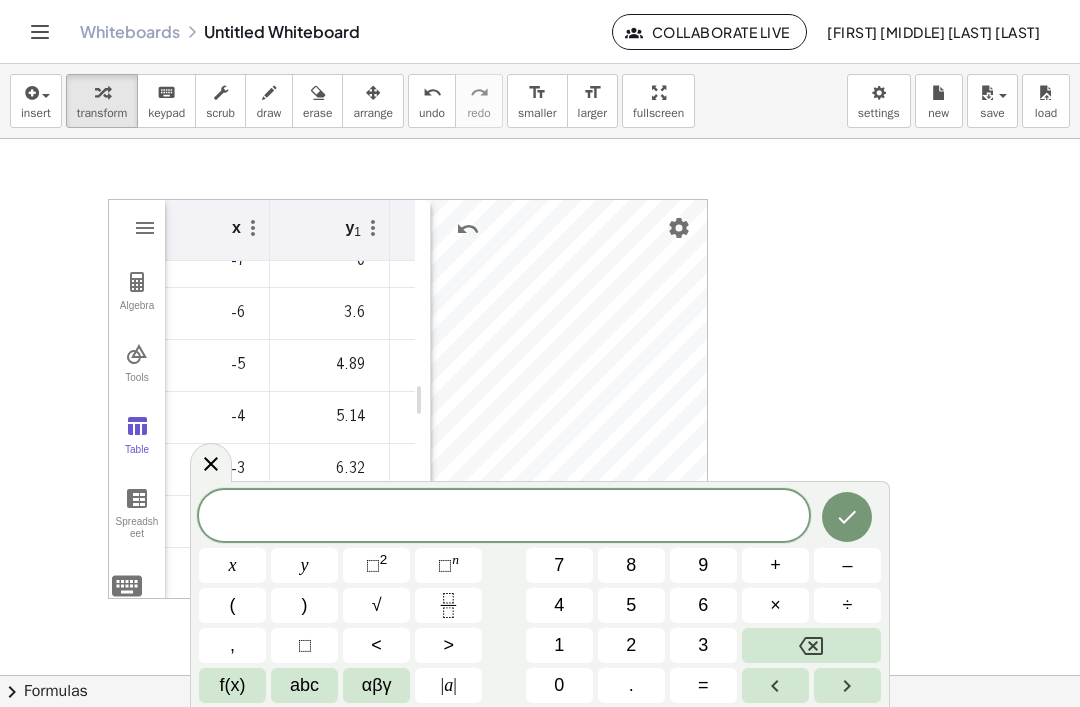 click 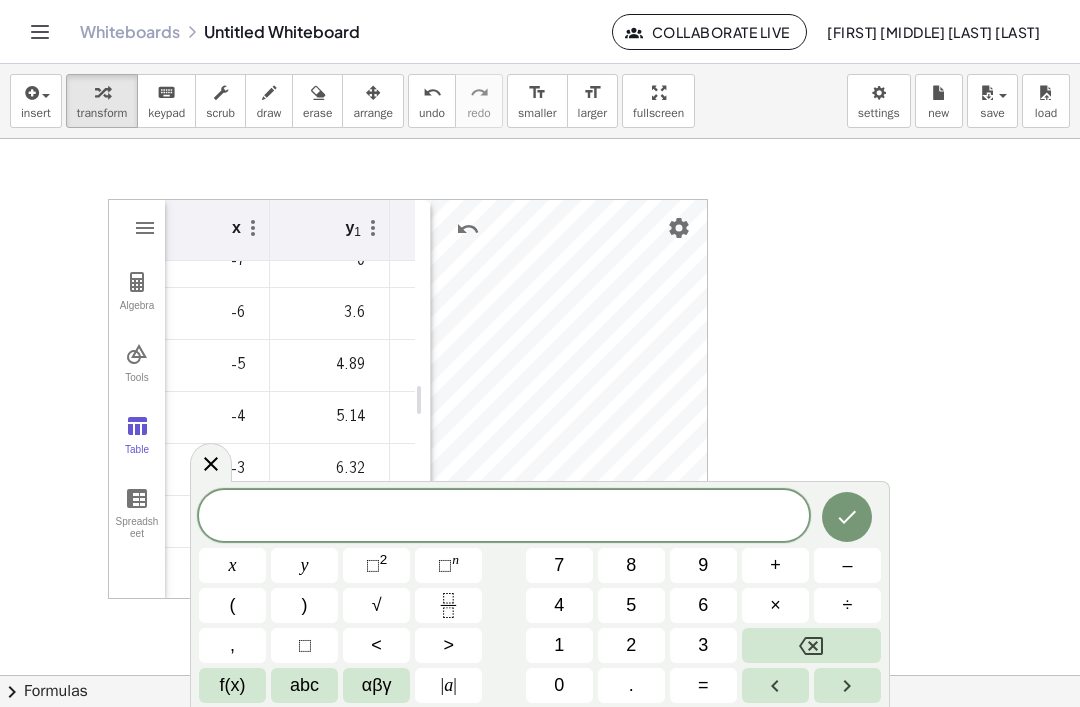 click 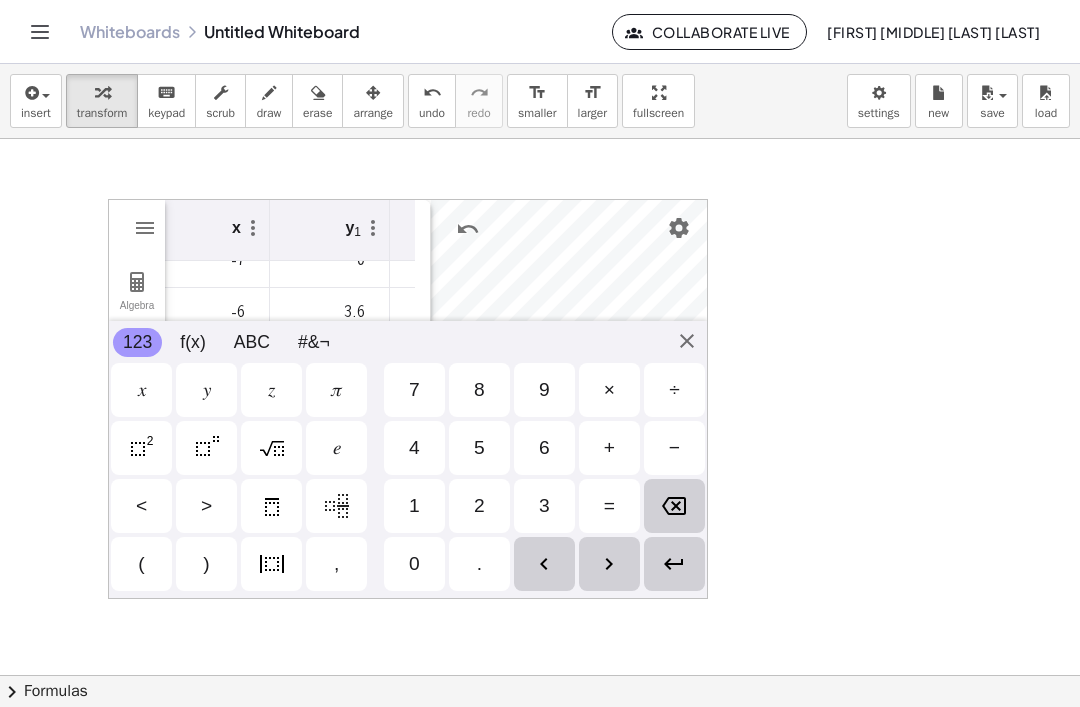 scroll, scrollTop: 0, scrollLeft: 0, axis: both 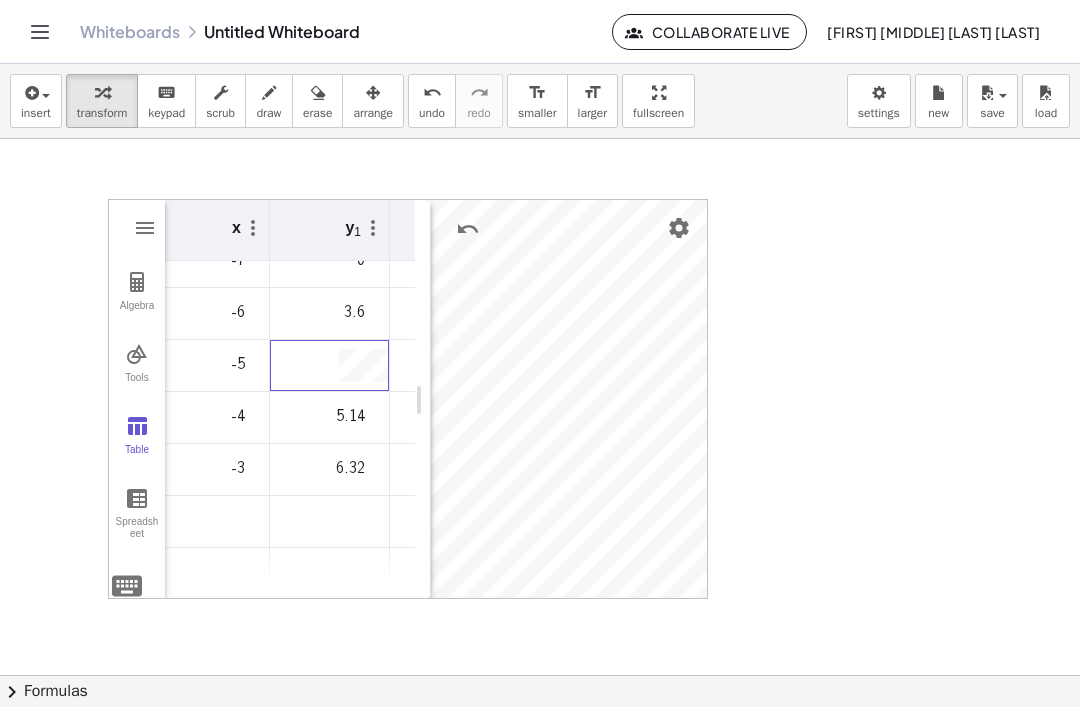 type on "**" 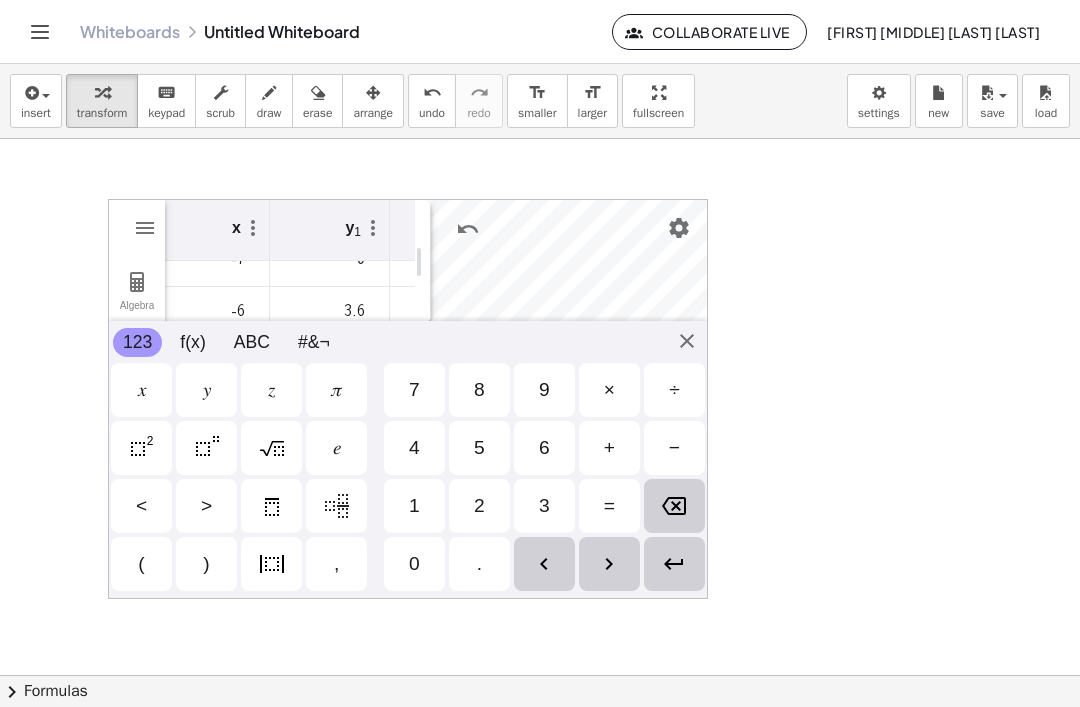 scroll, scrollTop: 0, scrollLeft: 0, axis: both 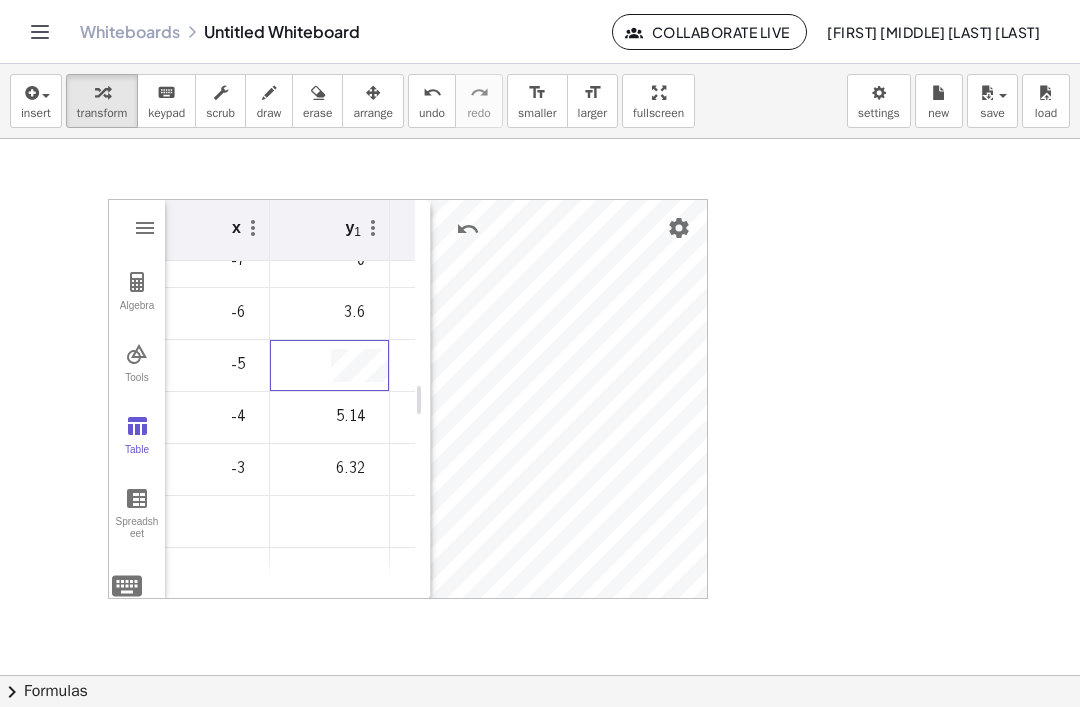 type on "***" 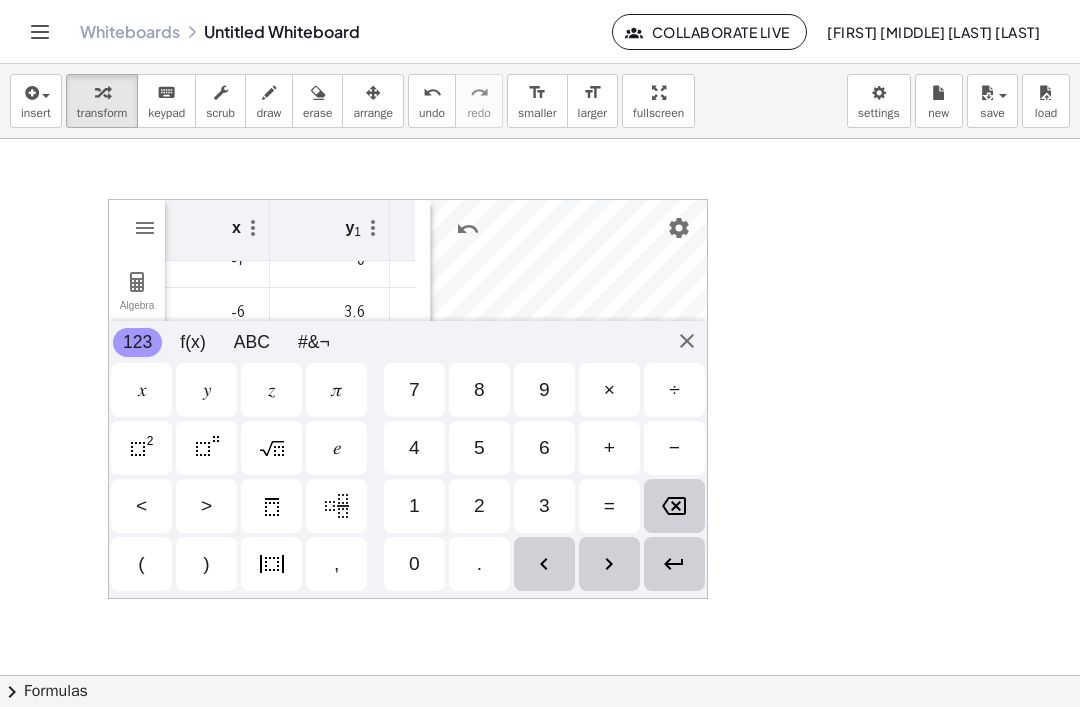 scroll, scrollTop: 0, scrollLeft: 0, axis: both 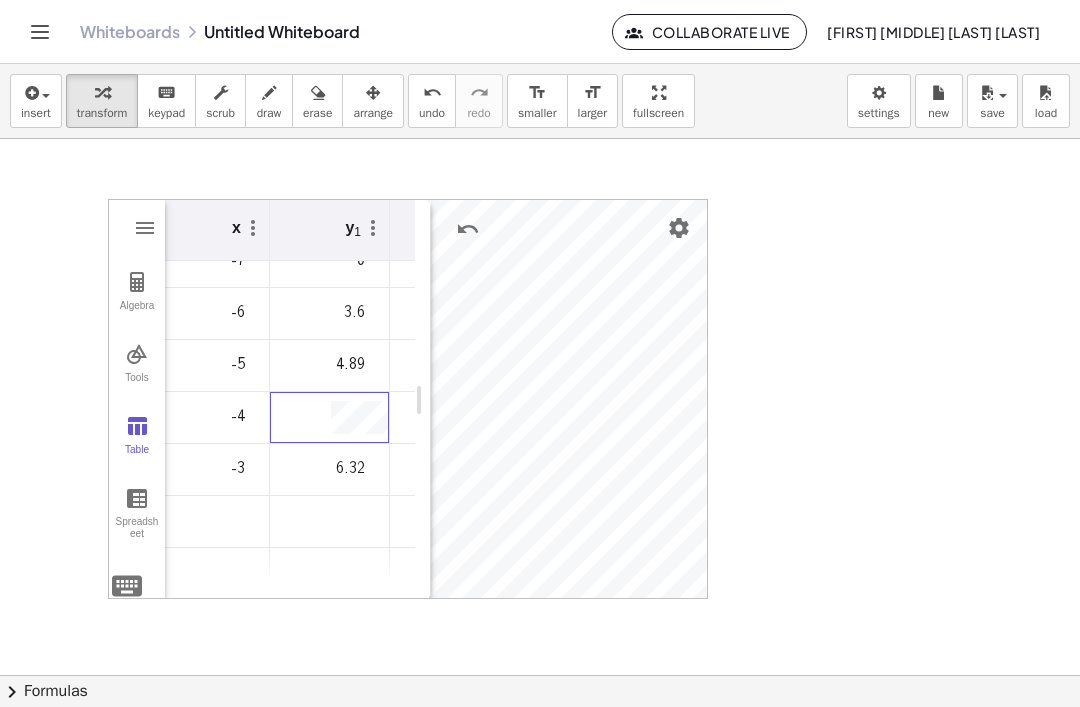 type on "***" 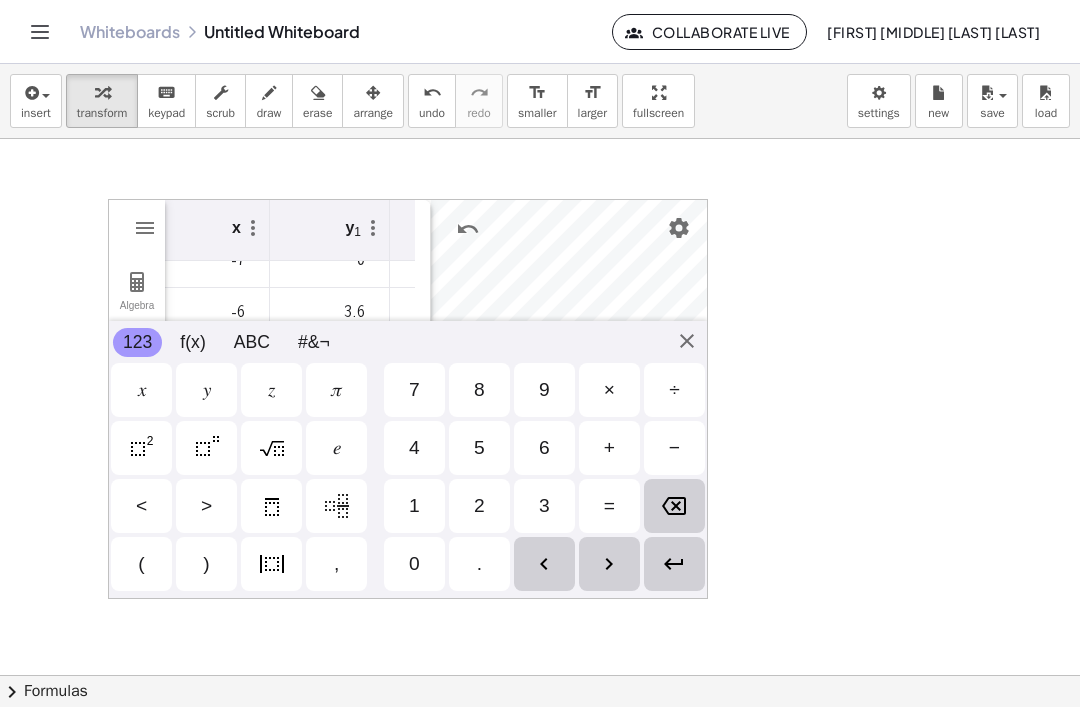 scroll, scrollTop: 0, scrollLeft: 0, axis: both 